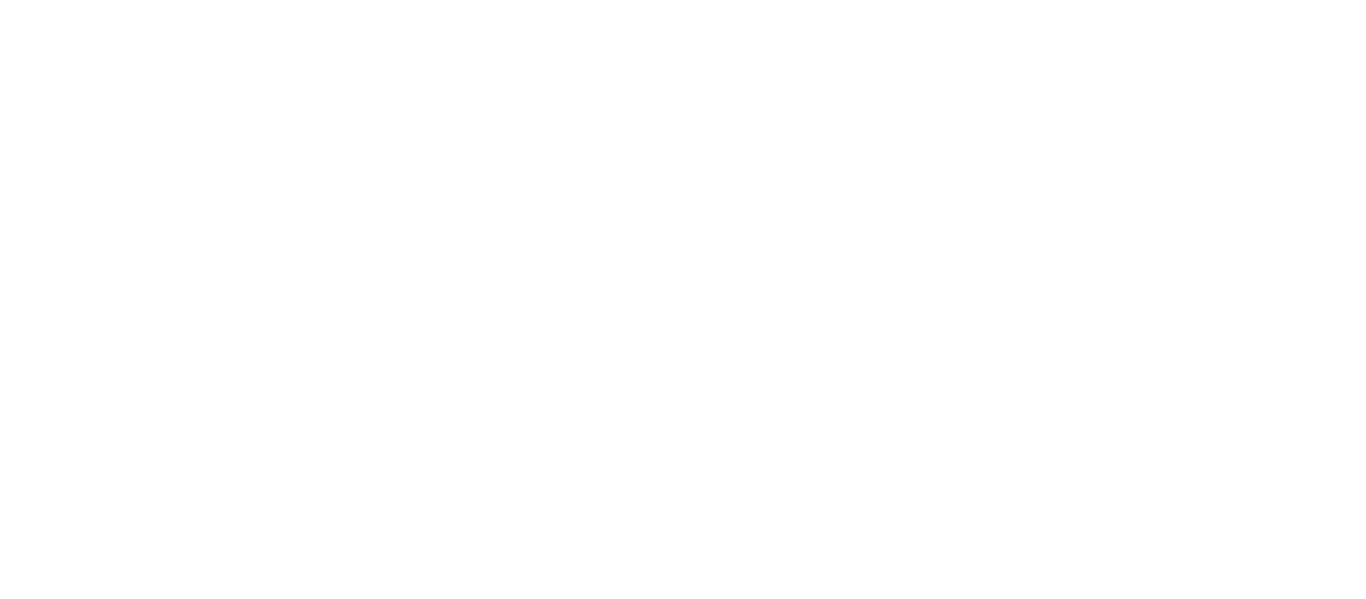 scroll, scrollTop: 0, scrollLeft: 0, axis: both 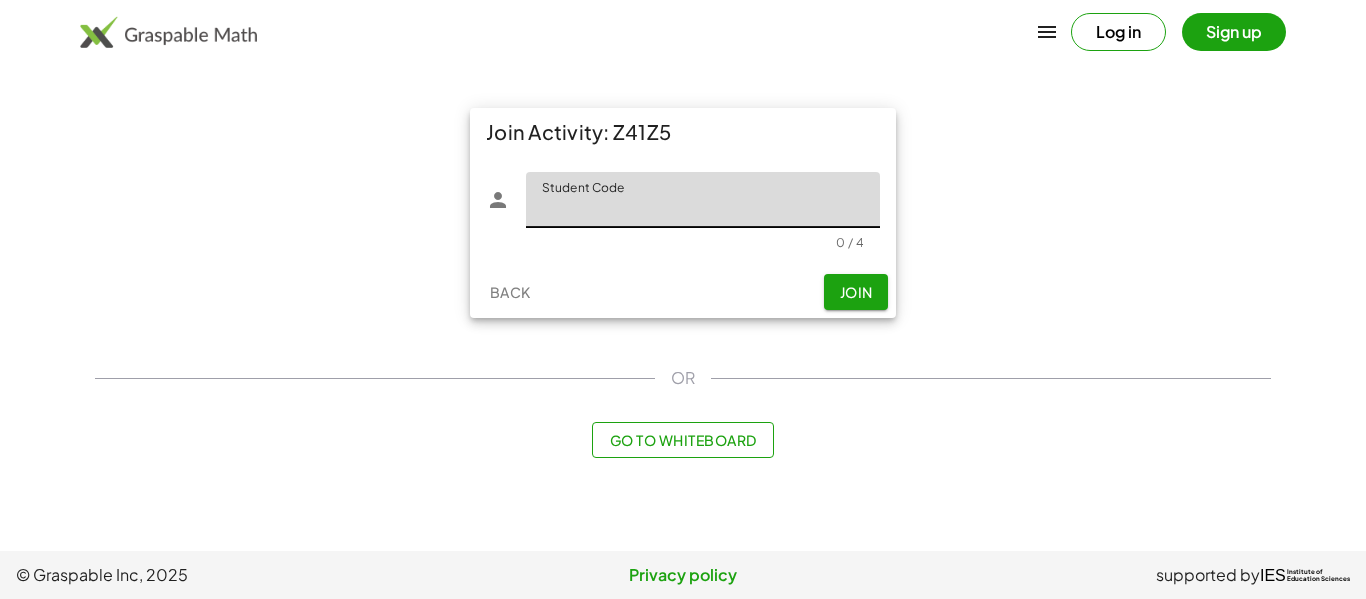 click on "Student Code" 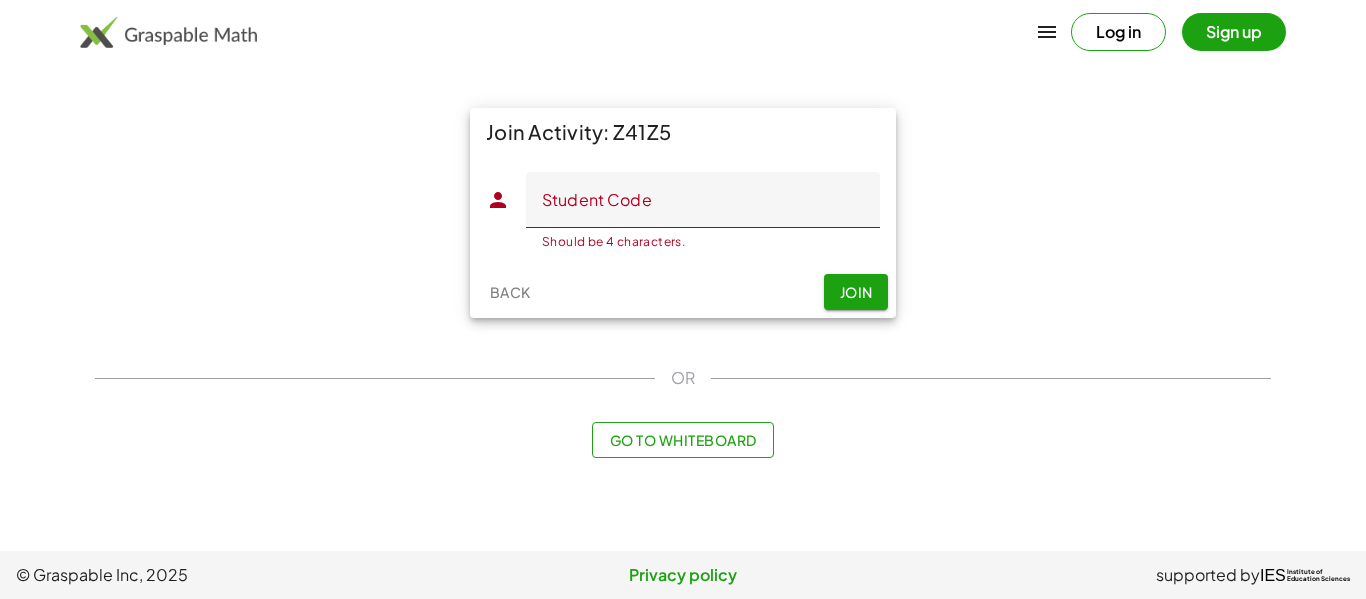 click on "Join Activity: Z41Z5 Student Code Student Code Should be 4 characters. 0 / 4 Back  Join" at bounding box center (683, 213) 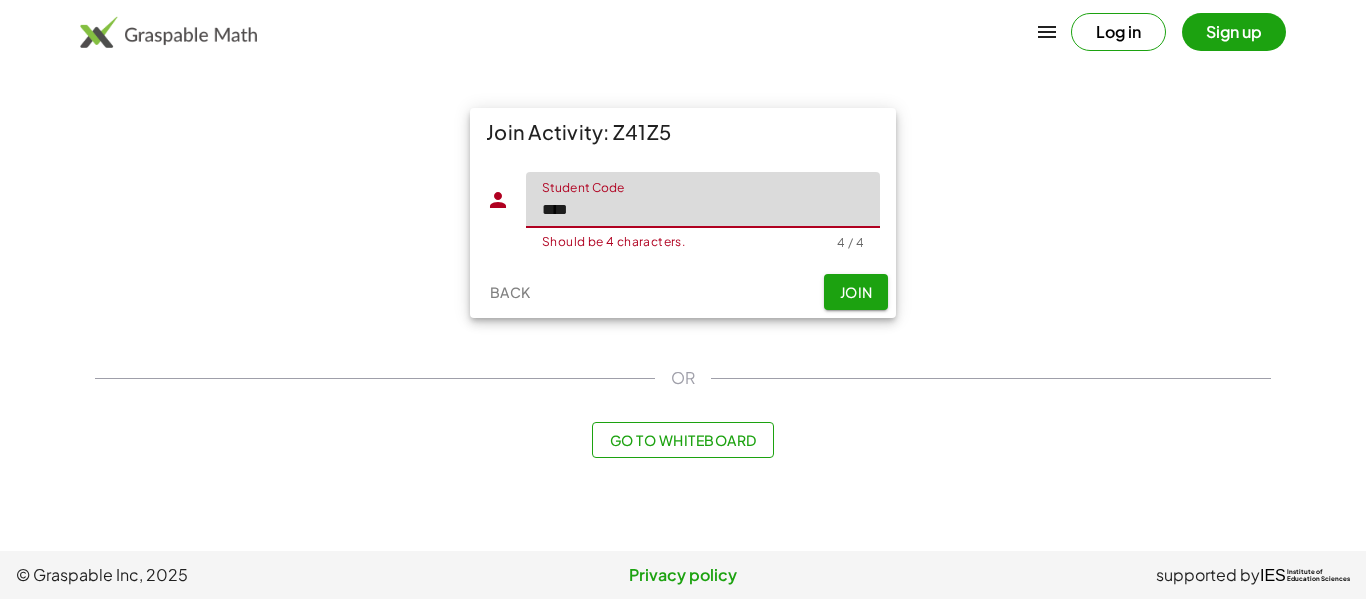 type on "****" 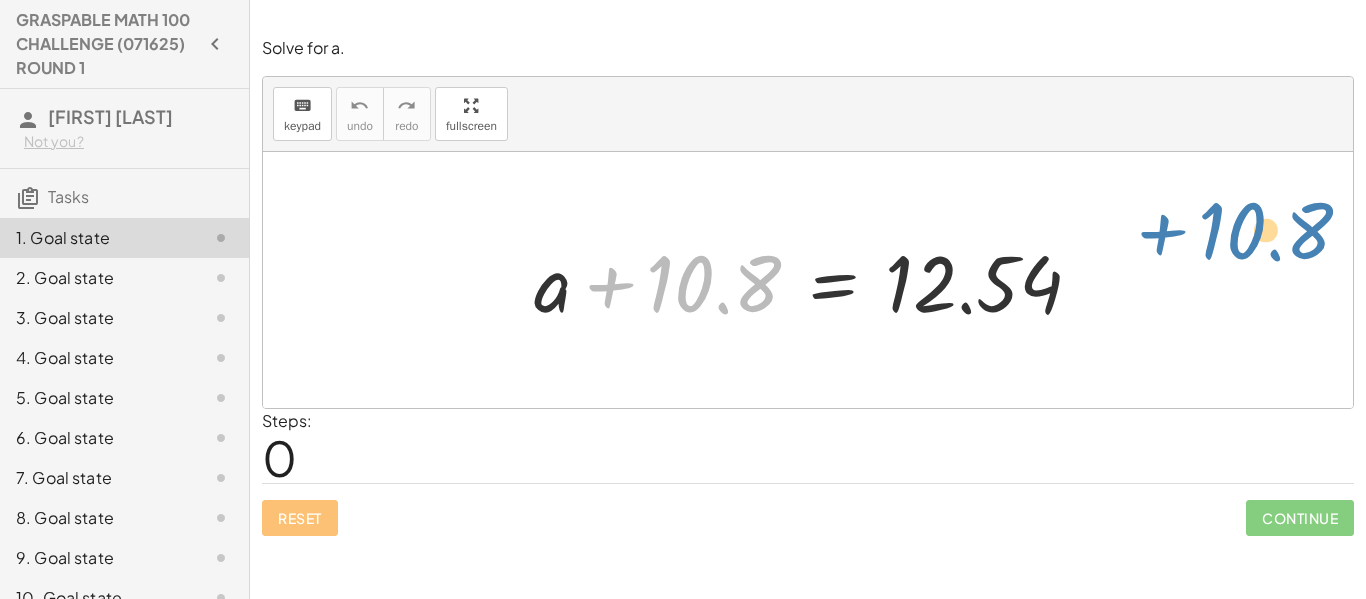 drag, startPoint x: 733, startPoint y: 278, endPoint x: 1275, endPoint y: 222, distance: 544.8853 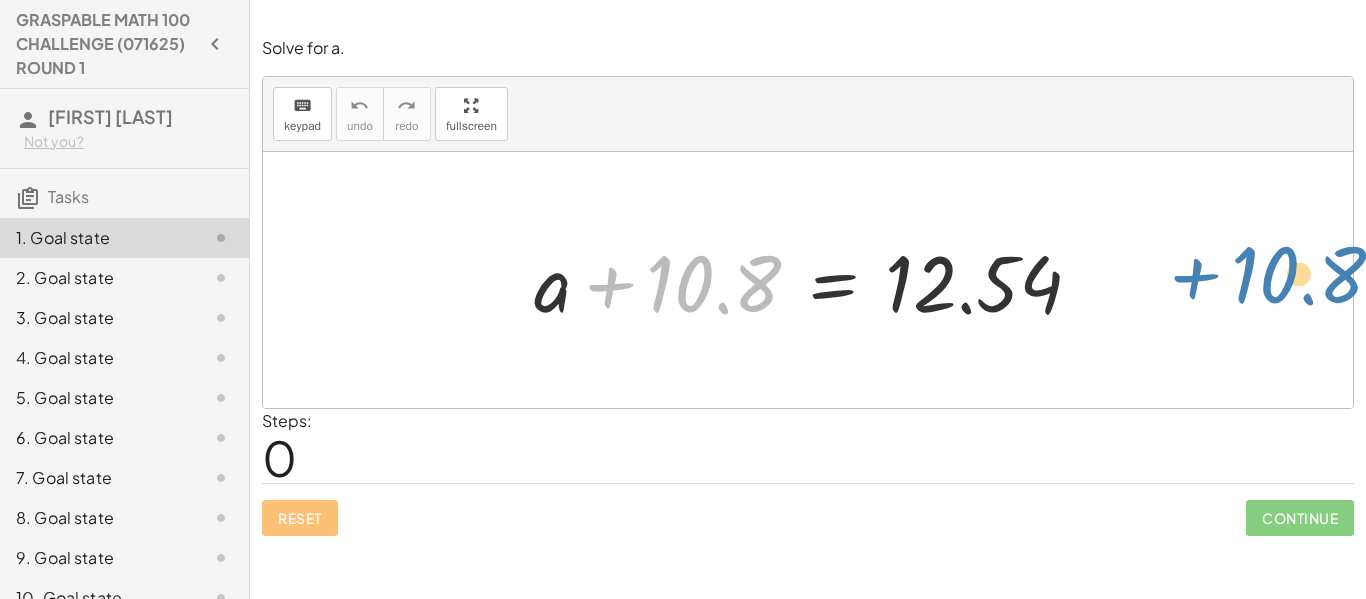 drag, startPoint x: 663, startPoint y: 289, endPoint x: 1234, endPoint y: 272, distance: 571.253 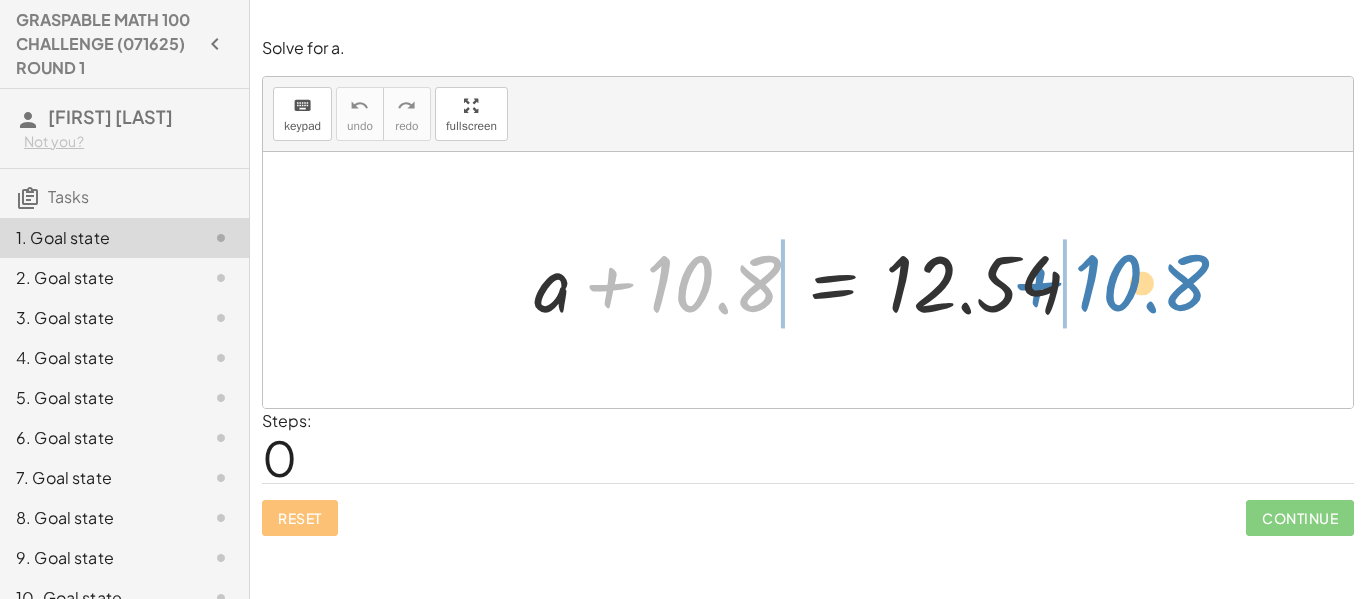 drag, startPoint x: 739, startPoint y: 272, endPoint x: 1183, endPoint y: 267, distance: 444.02814 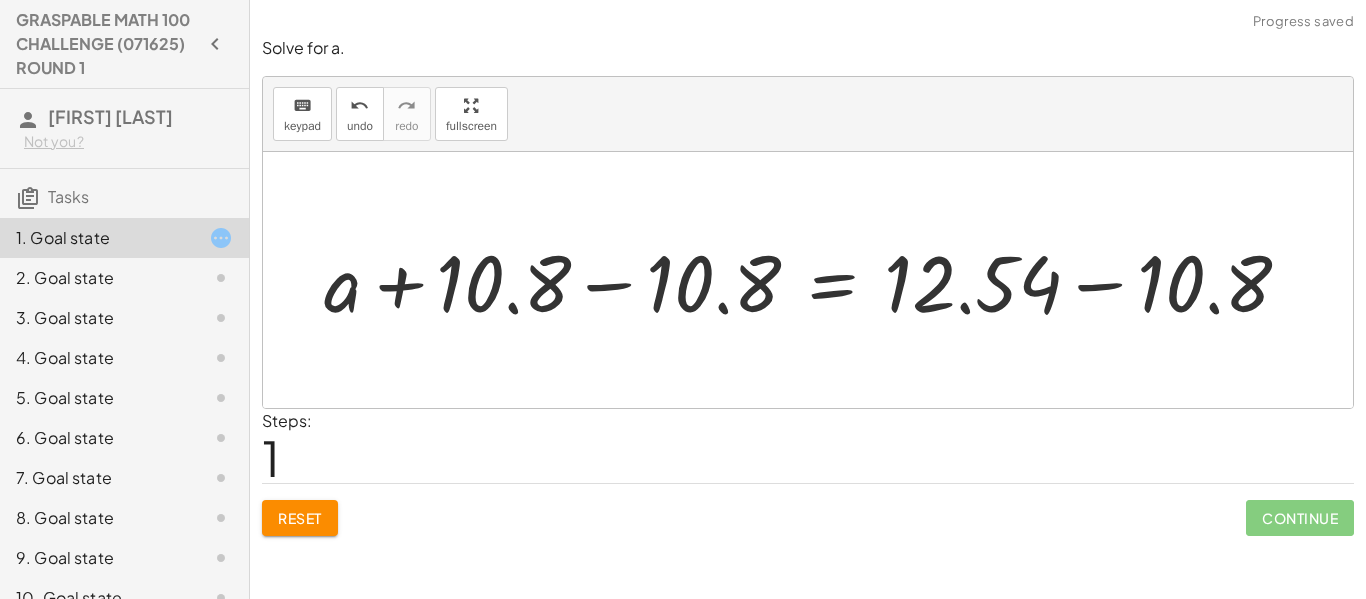click at bounding box center [815, 280] 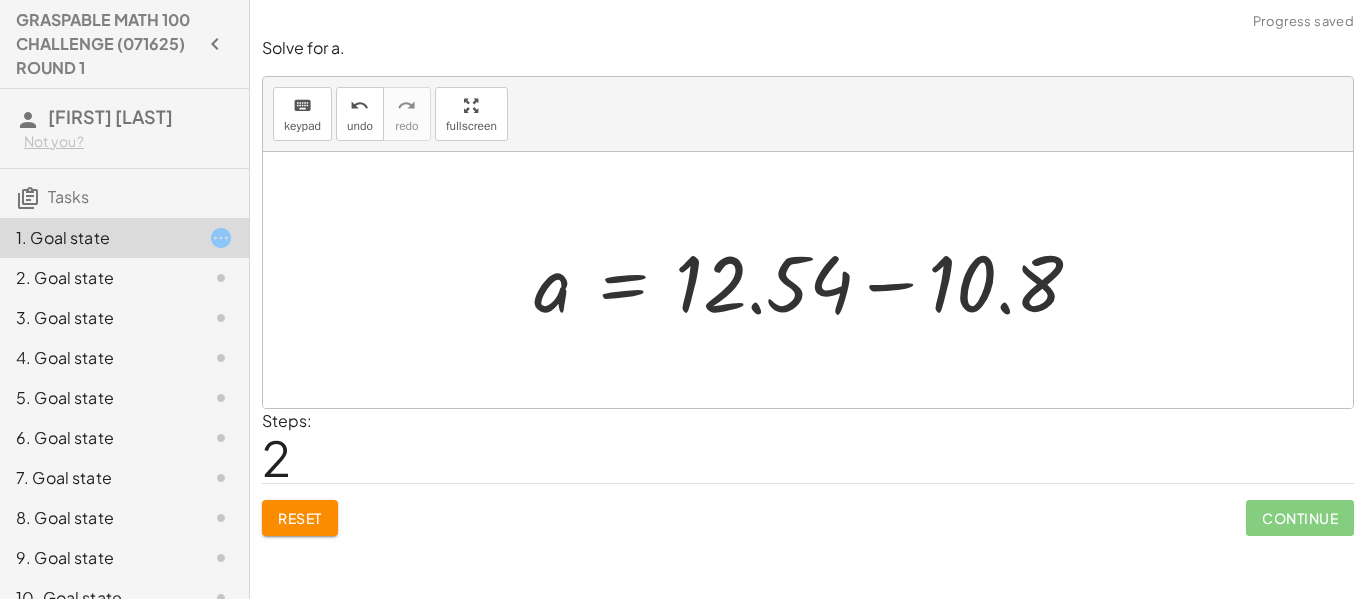 click at bounding box center (815, 280) 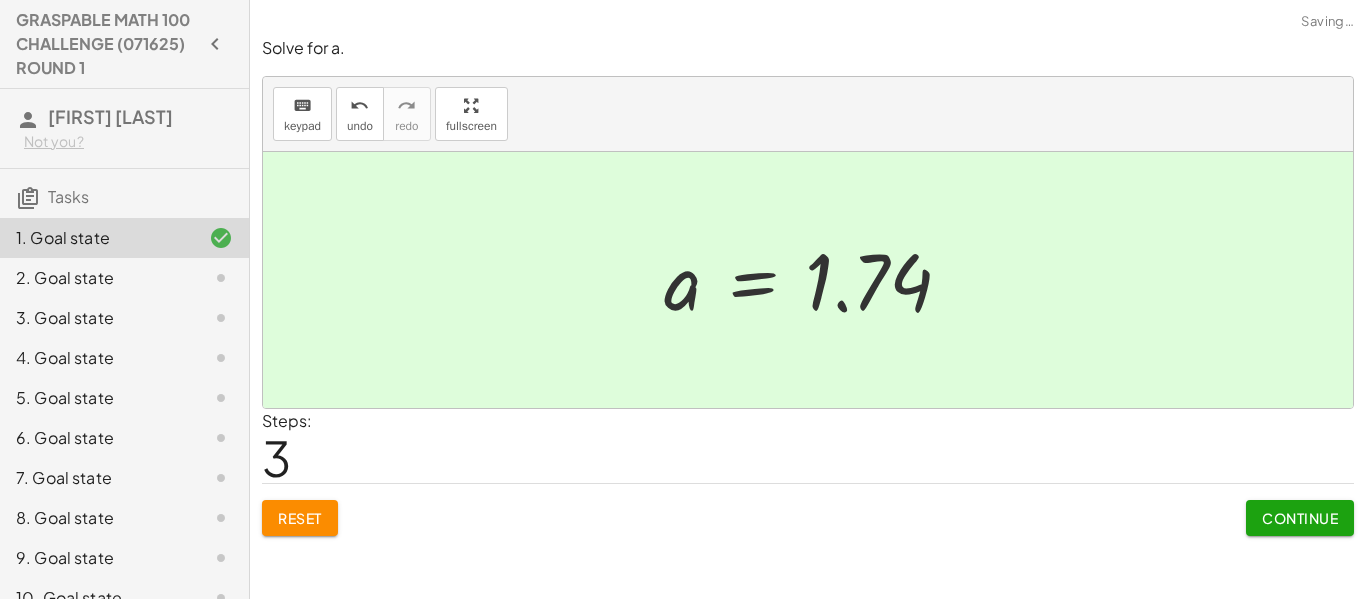 click on "Continue" at bounding box center (1300, 518) 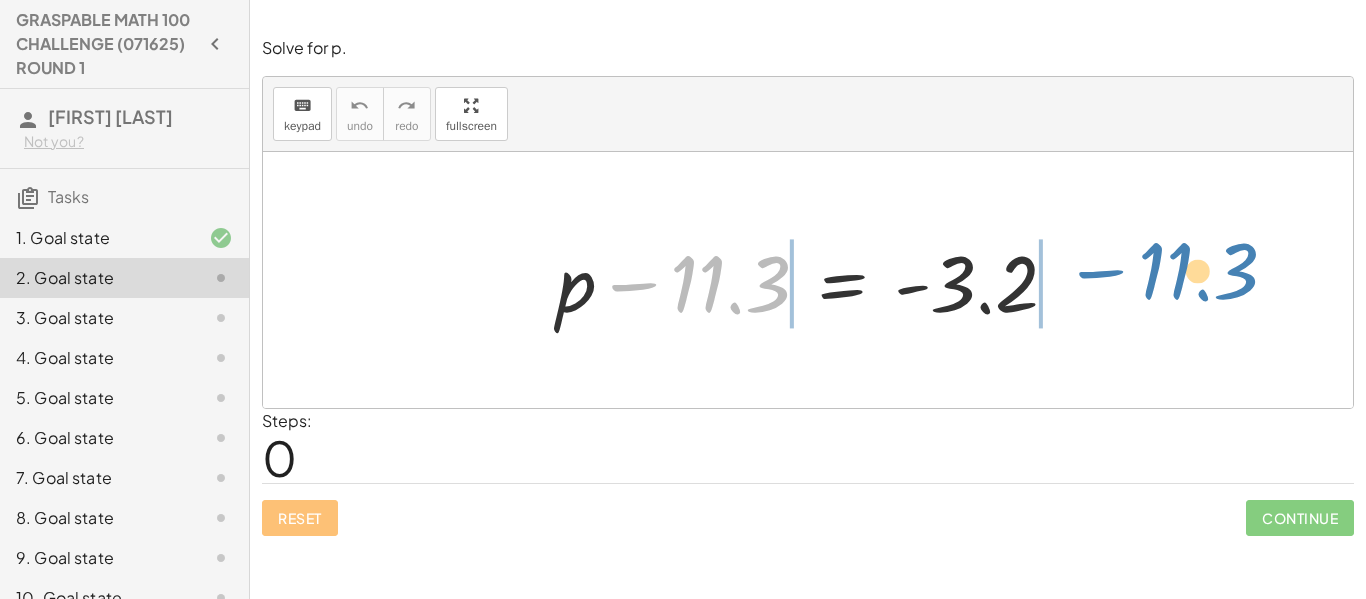 drag, startPoint x: 761, startPoint y: 293, endPoint x: 1211, endPoint y: 288, distance: 450.02777 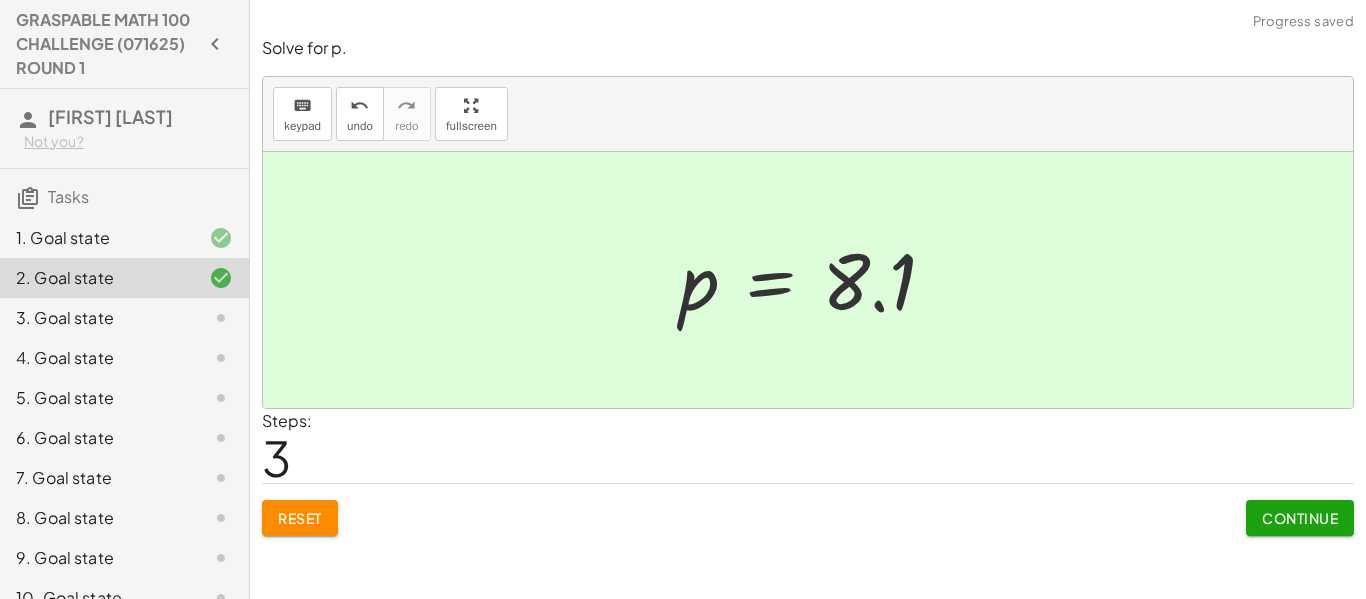 click on "Continue" 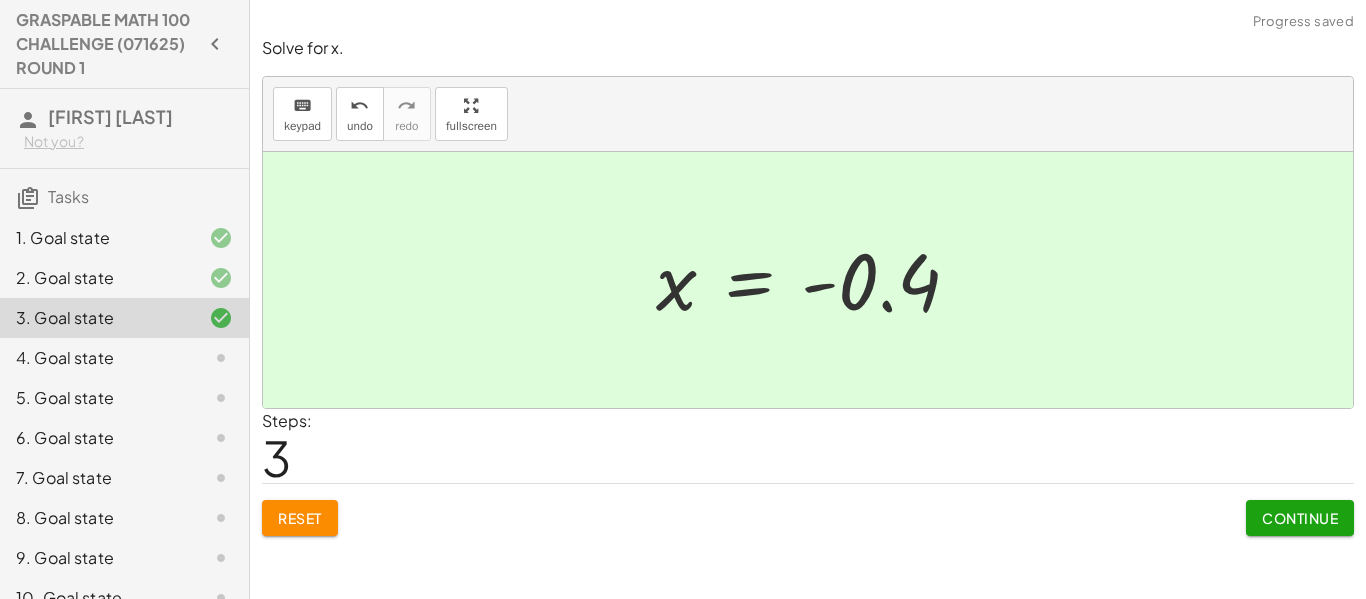 click on "Continue" 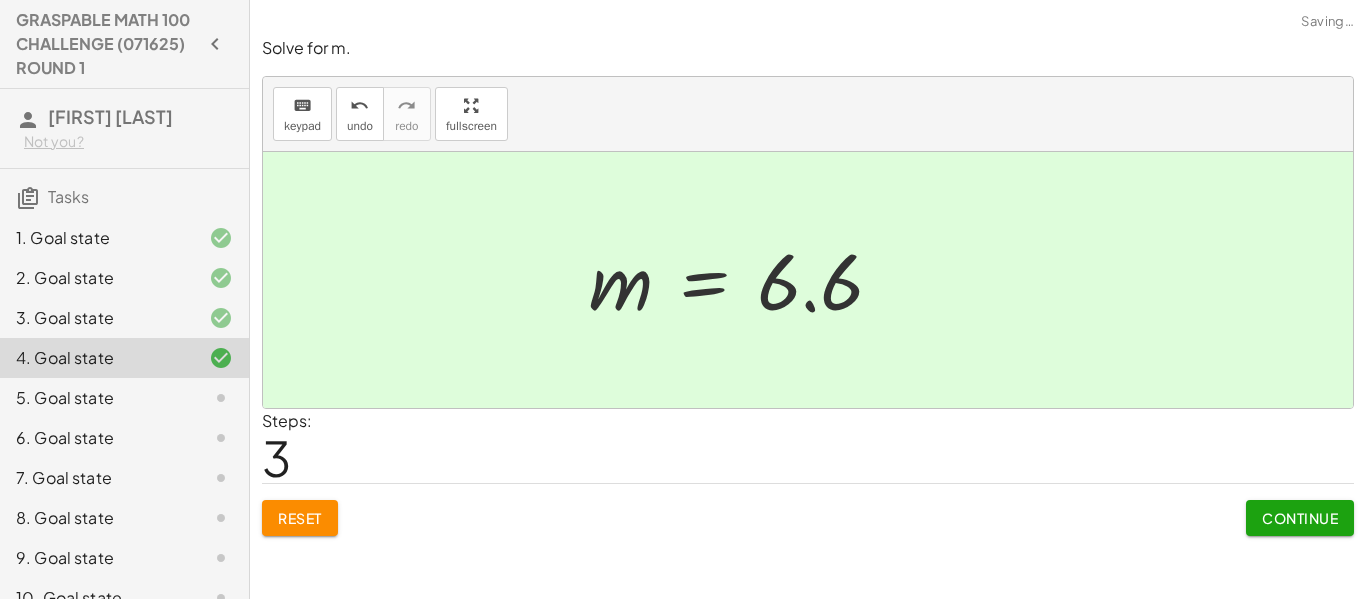 click on "Continue" 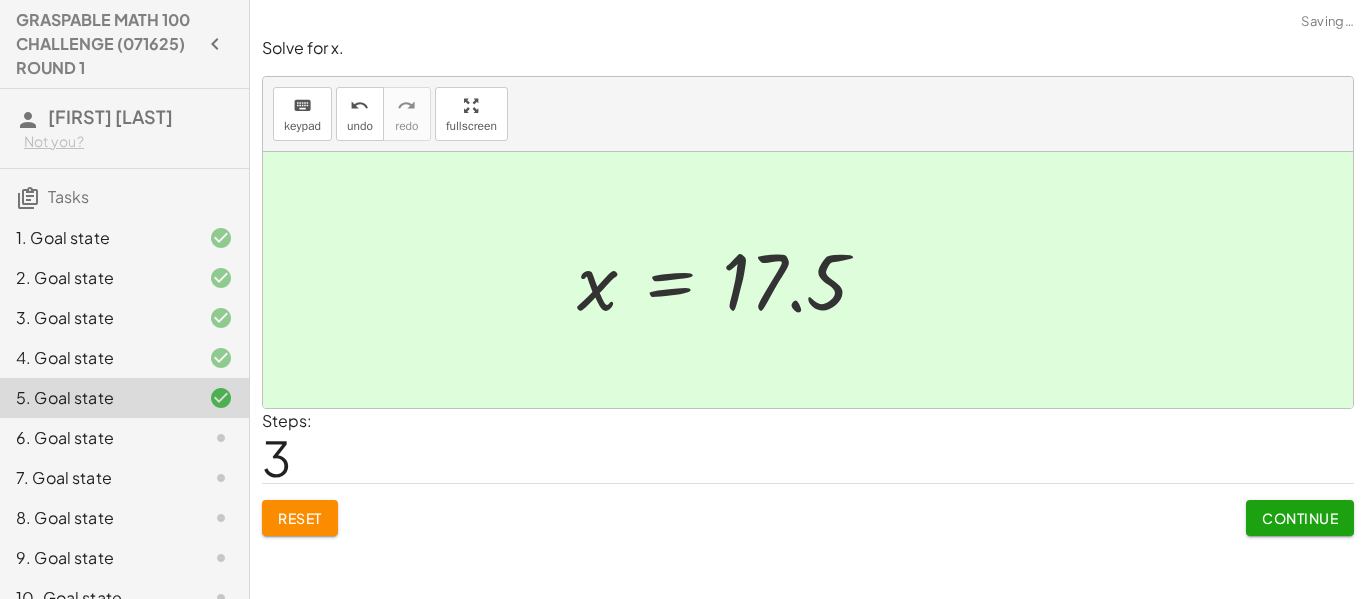 click on "Continue" 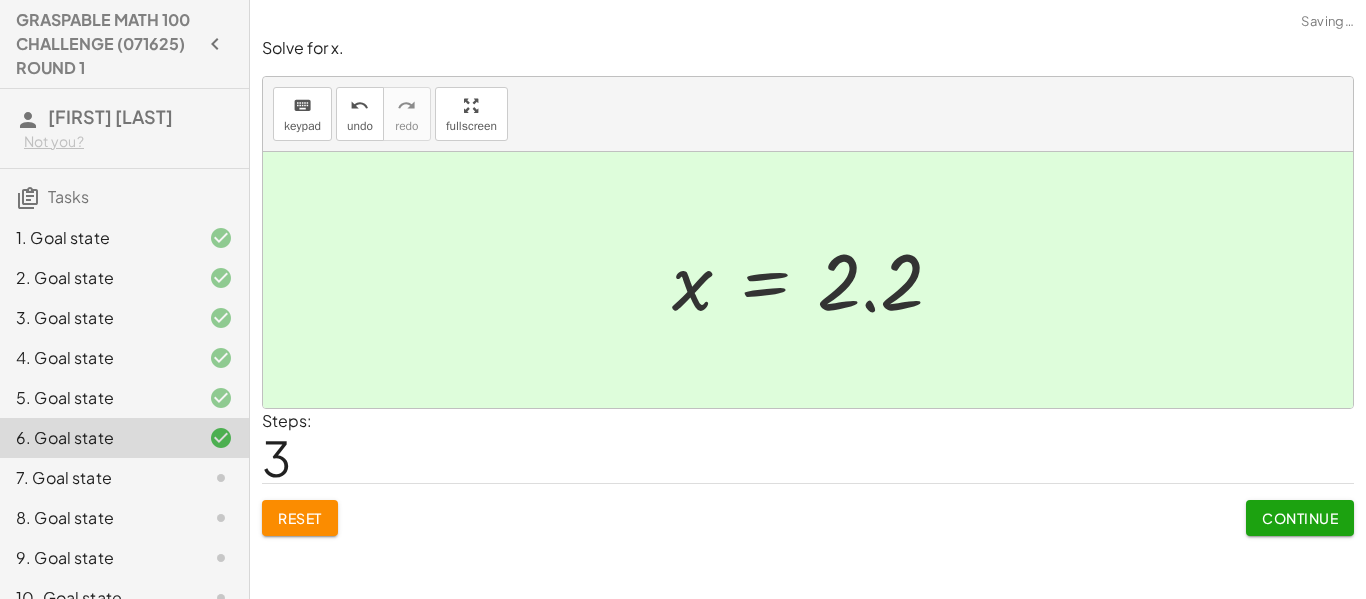 click on "Continue" 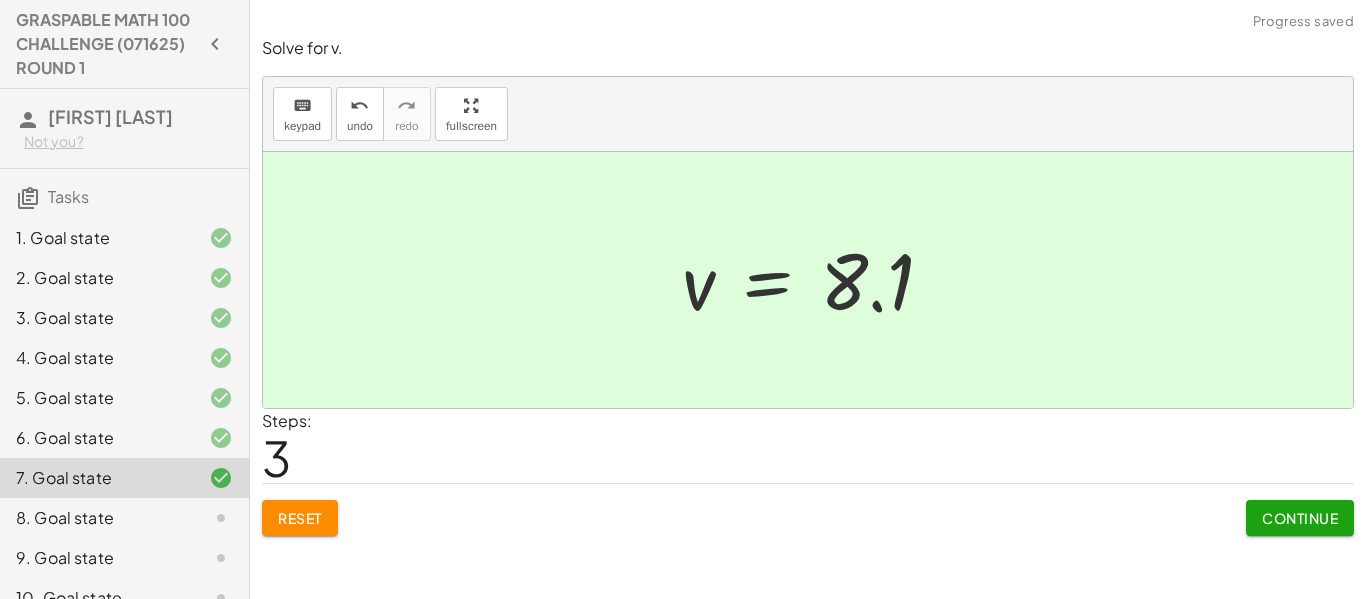 click on "Continue" at bounding box center (1300, 518) 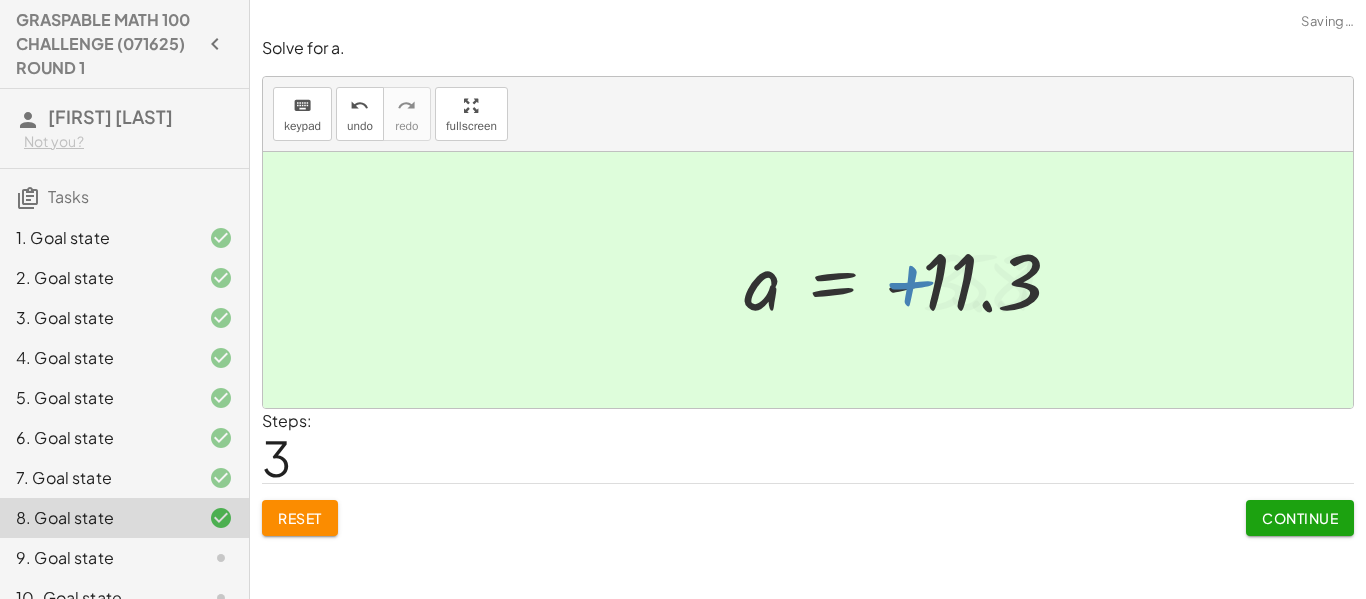 click on "Continue" 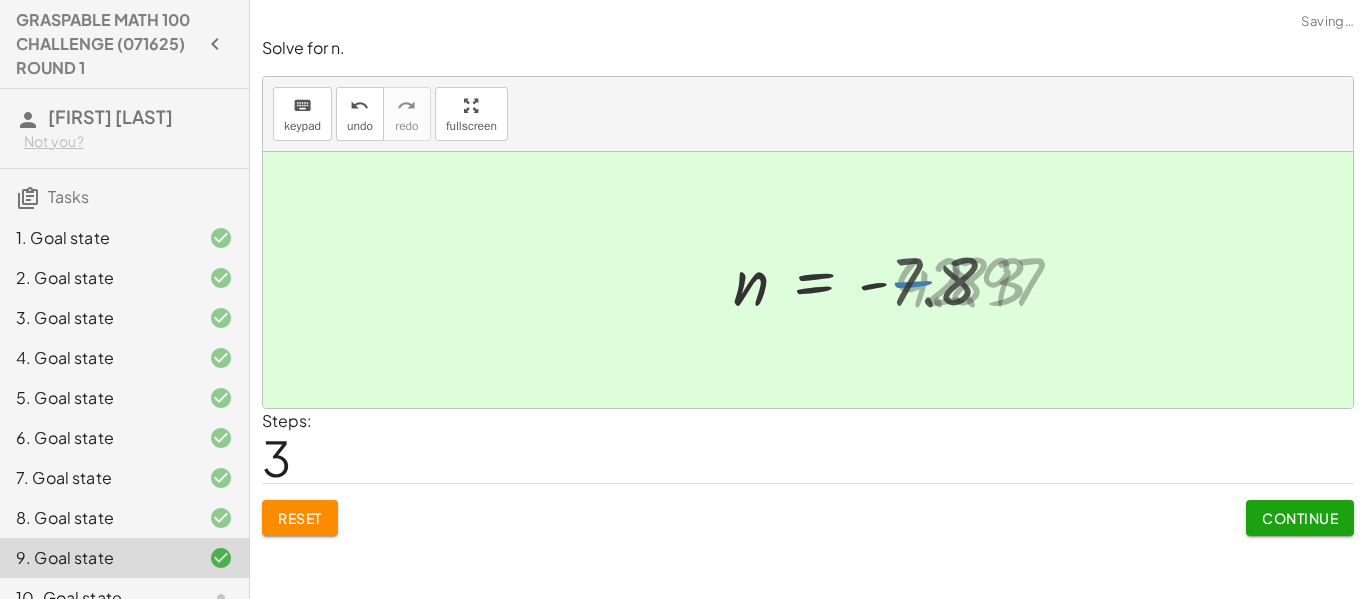 click on "Continue" 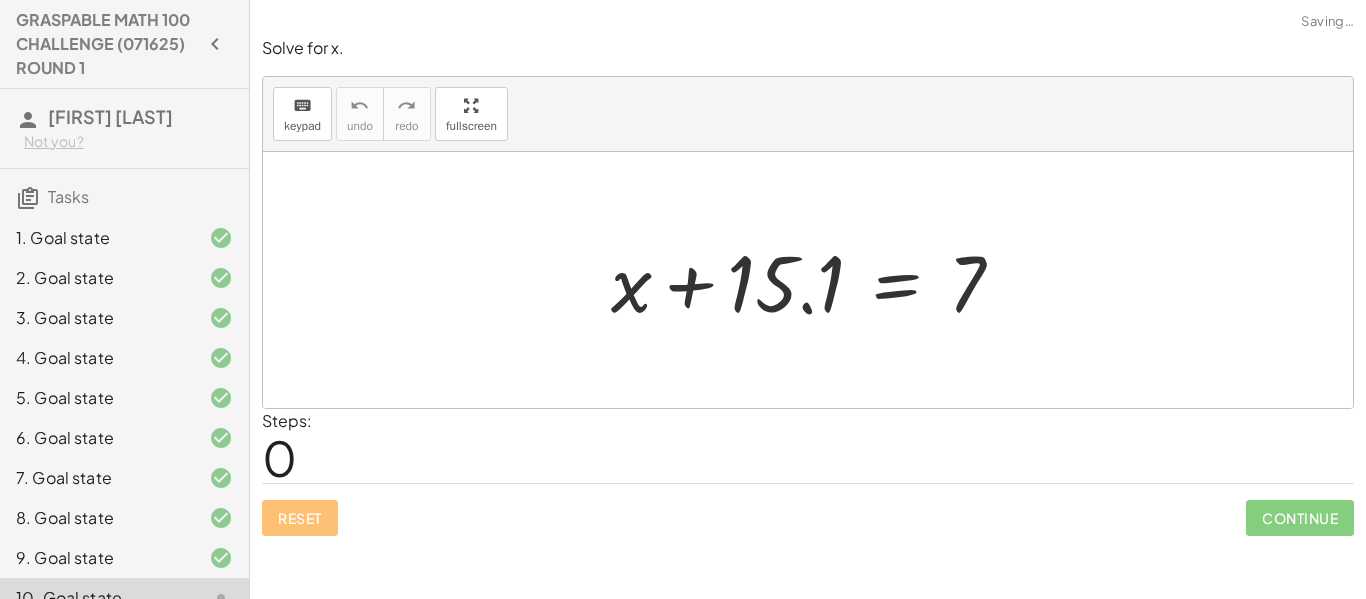 click on "Solve for x. keyboard keypad undo undo redo redo fullscreen + x + 15.1 = 7 × Steps:  0 Reset   Continue" 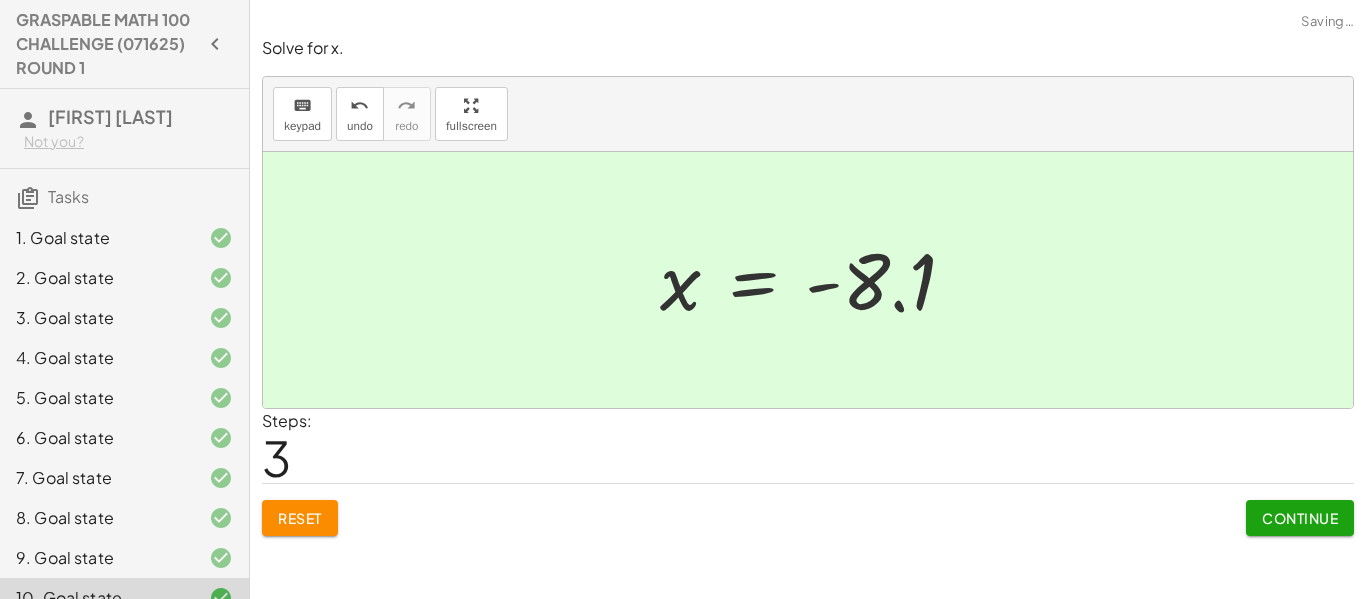 click on "Continue" at bounding box center [1300, 518] 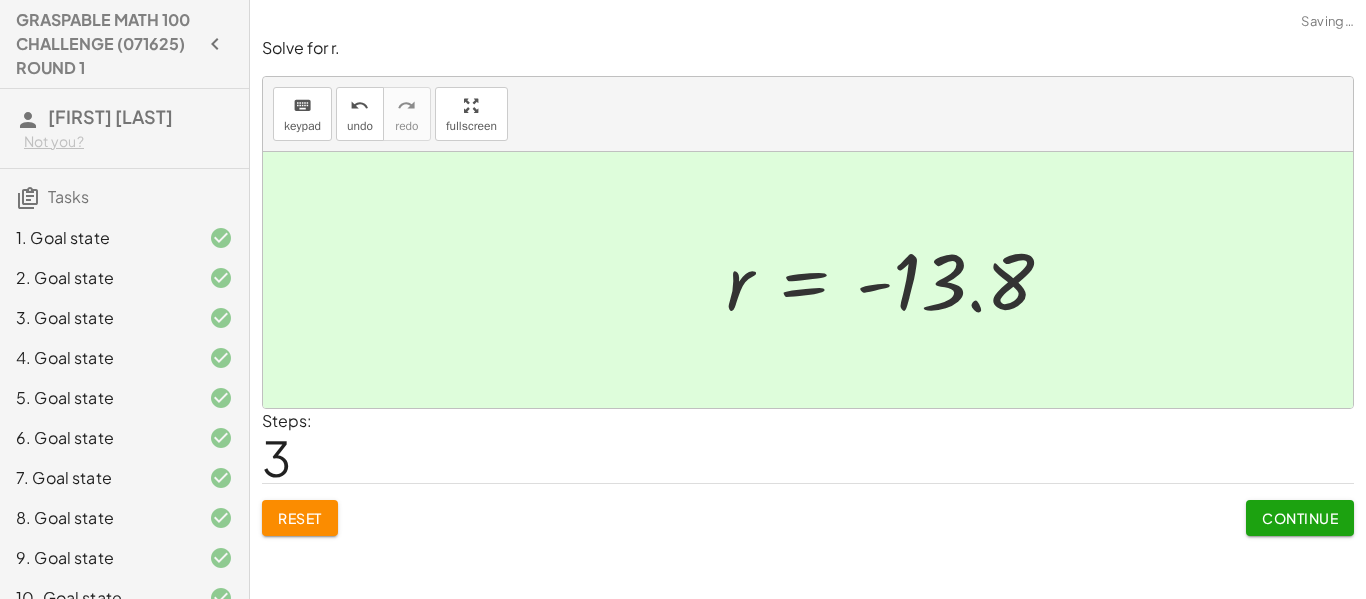 click on "Continue" at bounding box center [1300, 518] 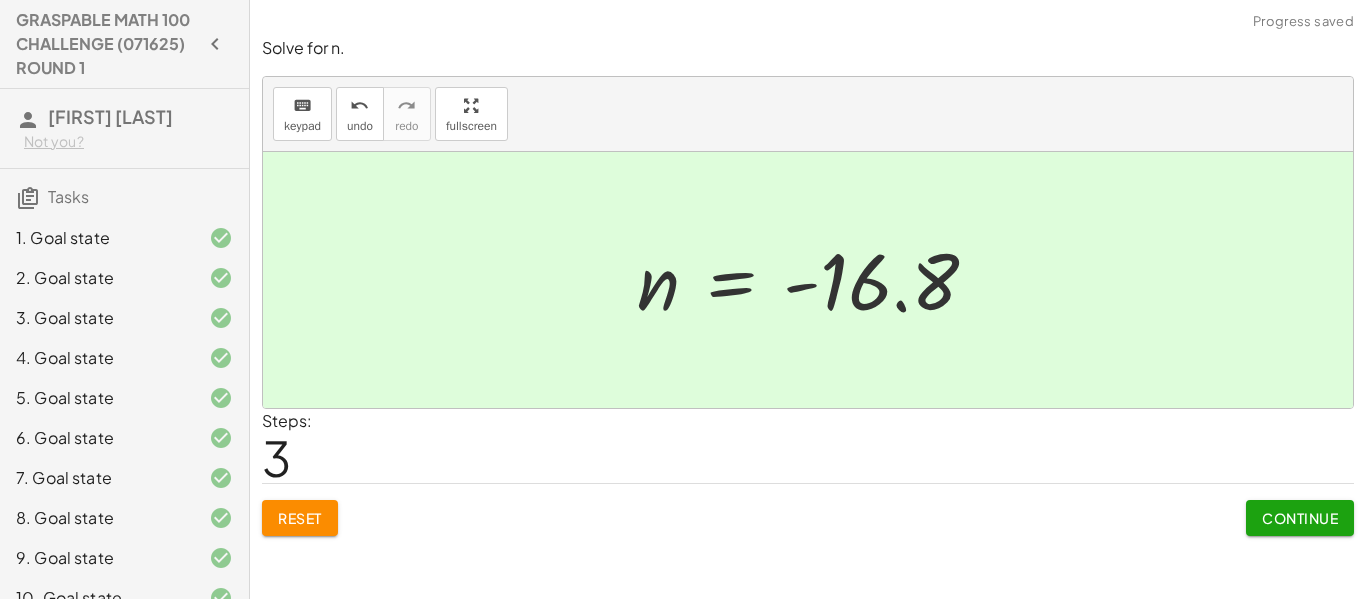 click on "Continue" at bounding box center [1300, 518] 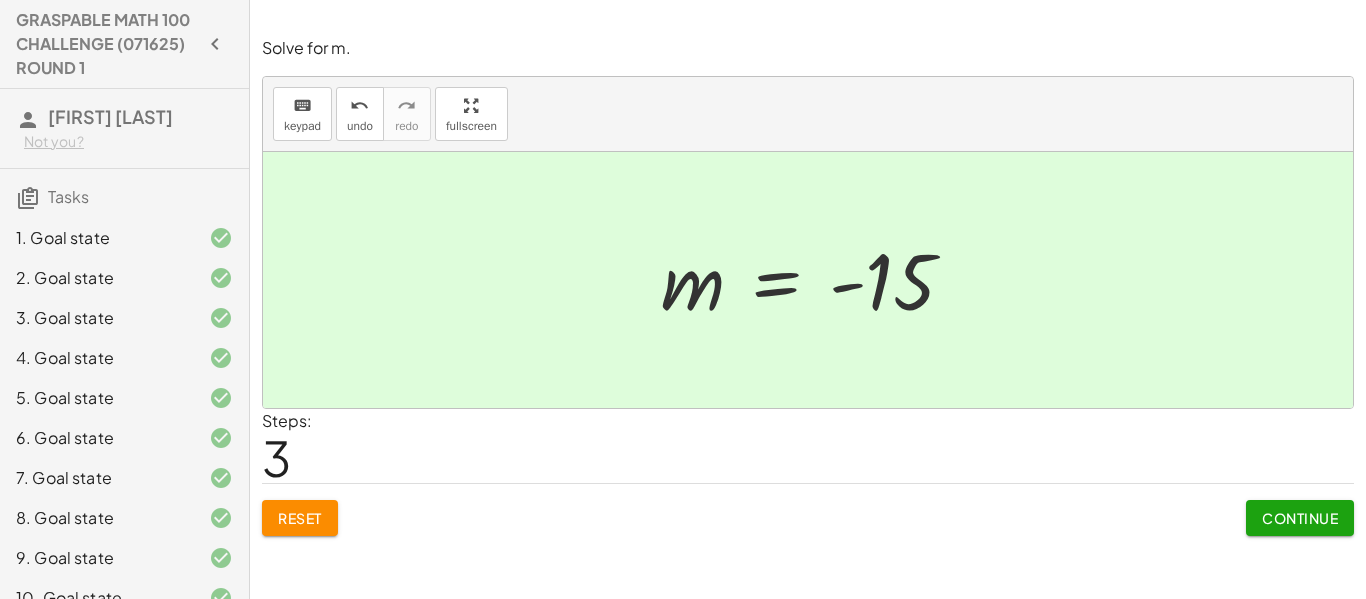 click on "Continue" 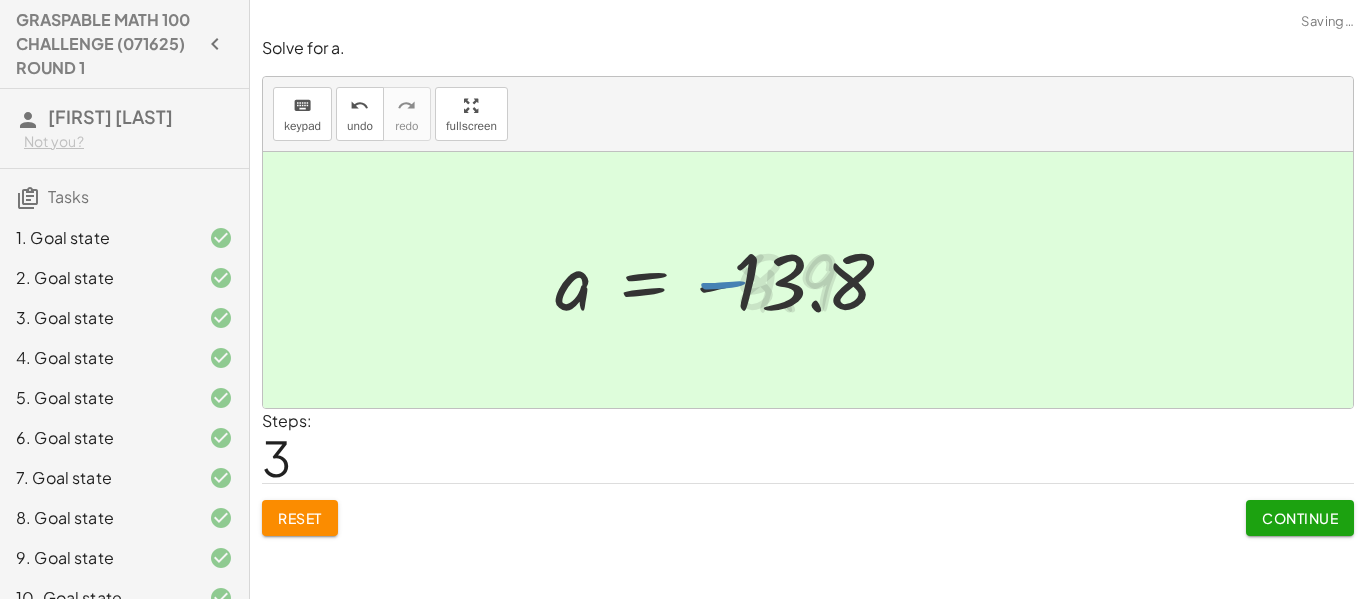 click on "Continue" 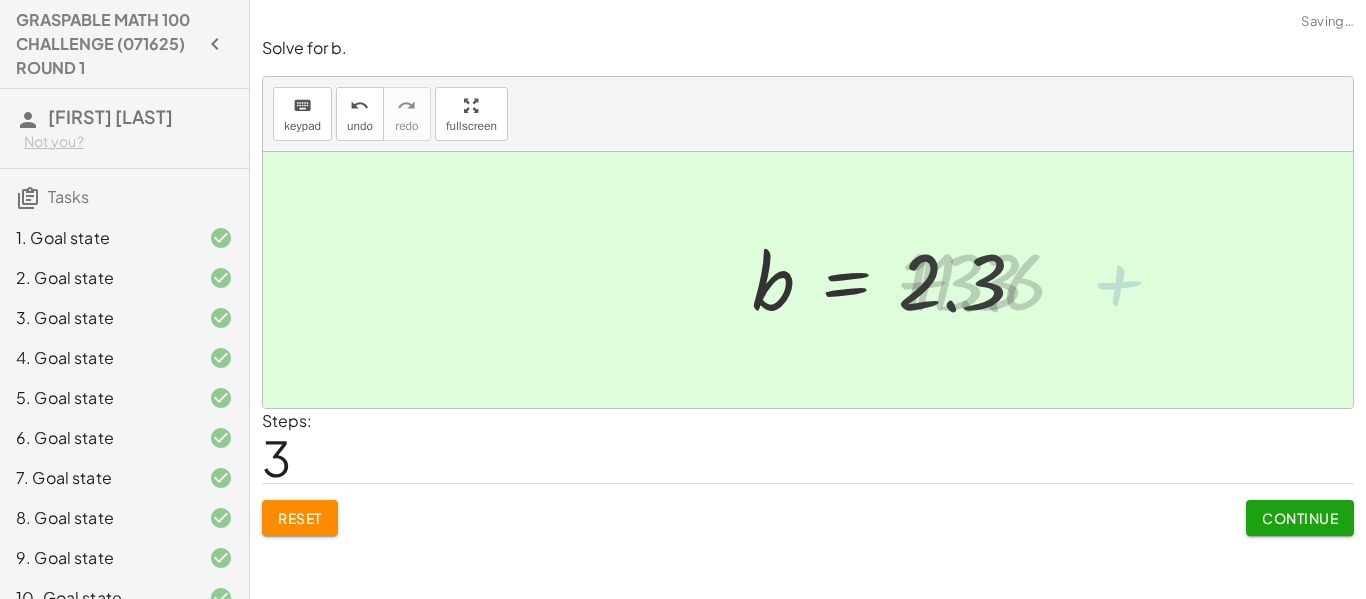 click on "Continue" at bounding box center [1300, 518] 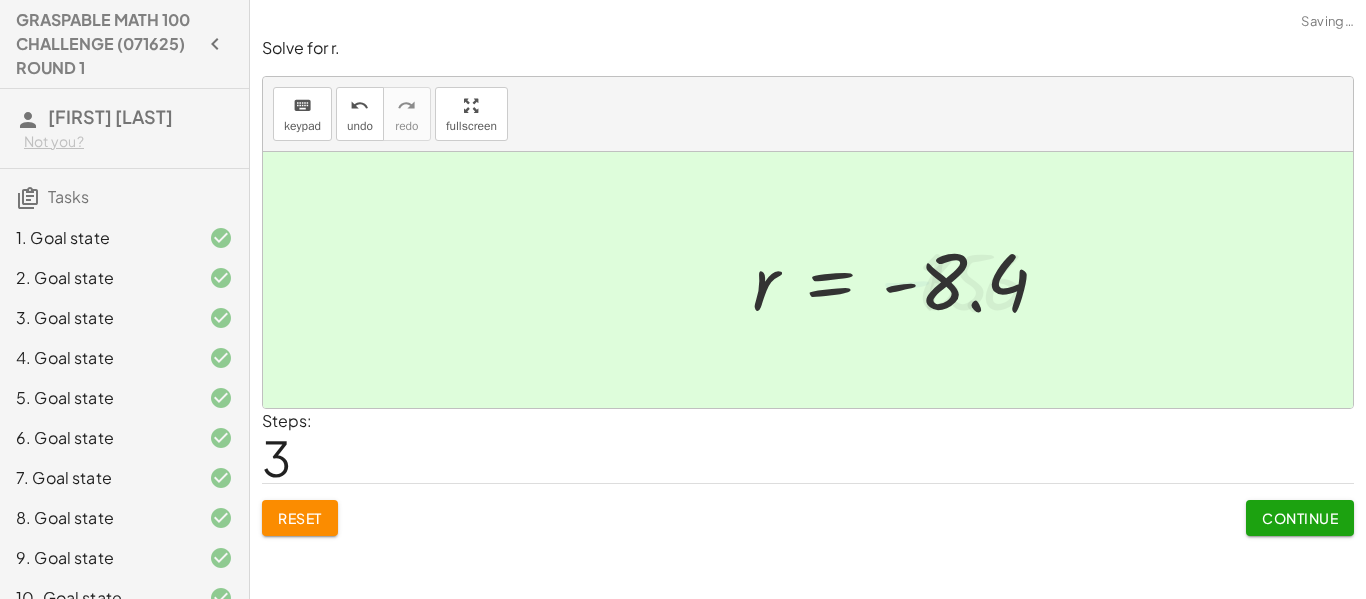 click on "Continue" at bounding box center [1300, 518] 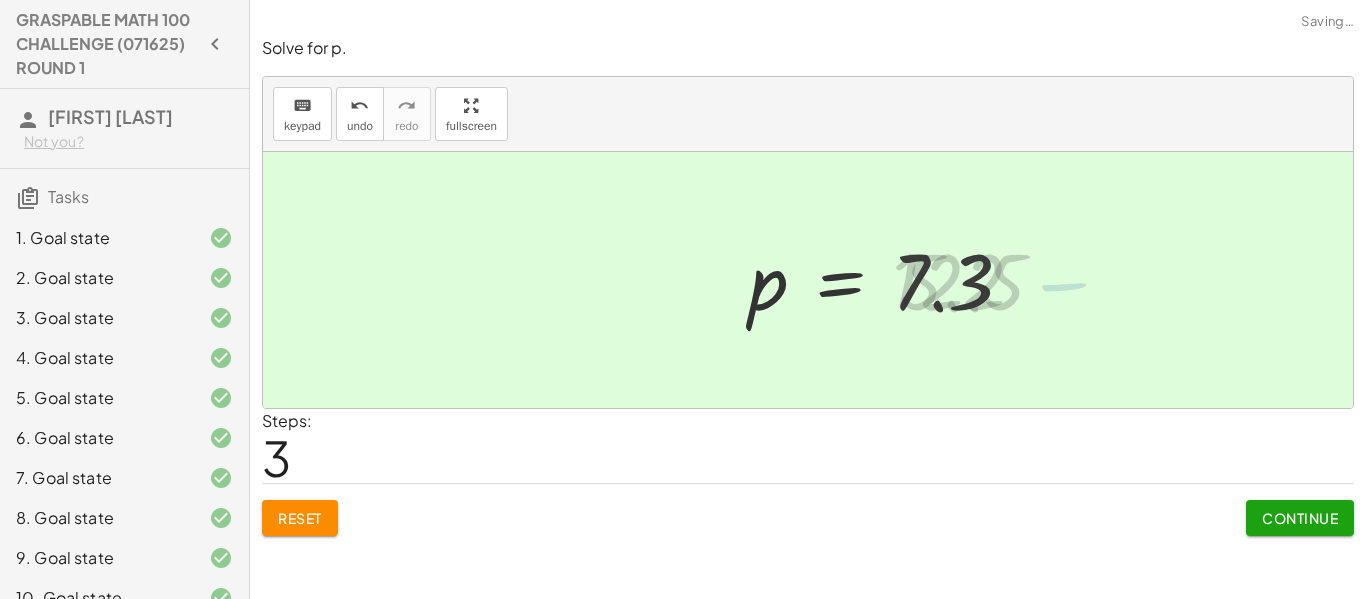 click on "Continue" 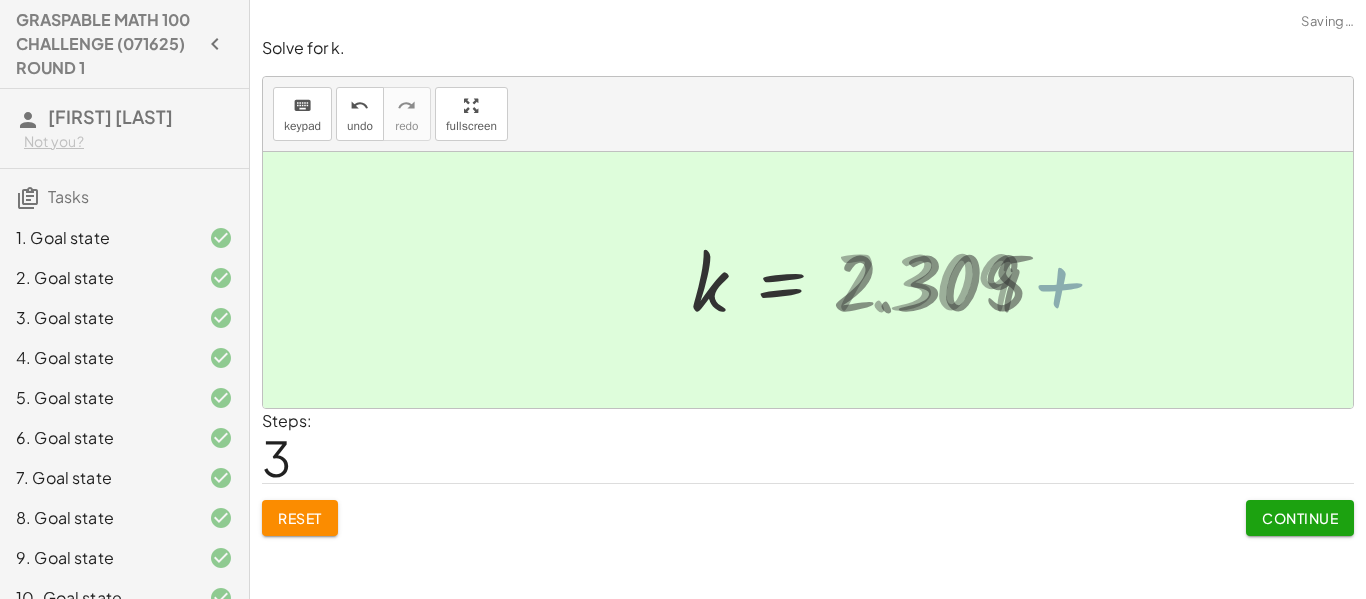 click on "Continue" 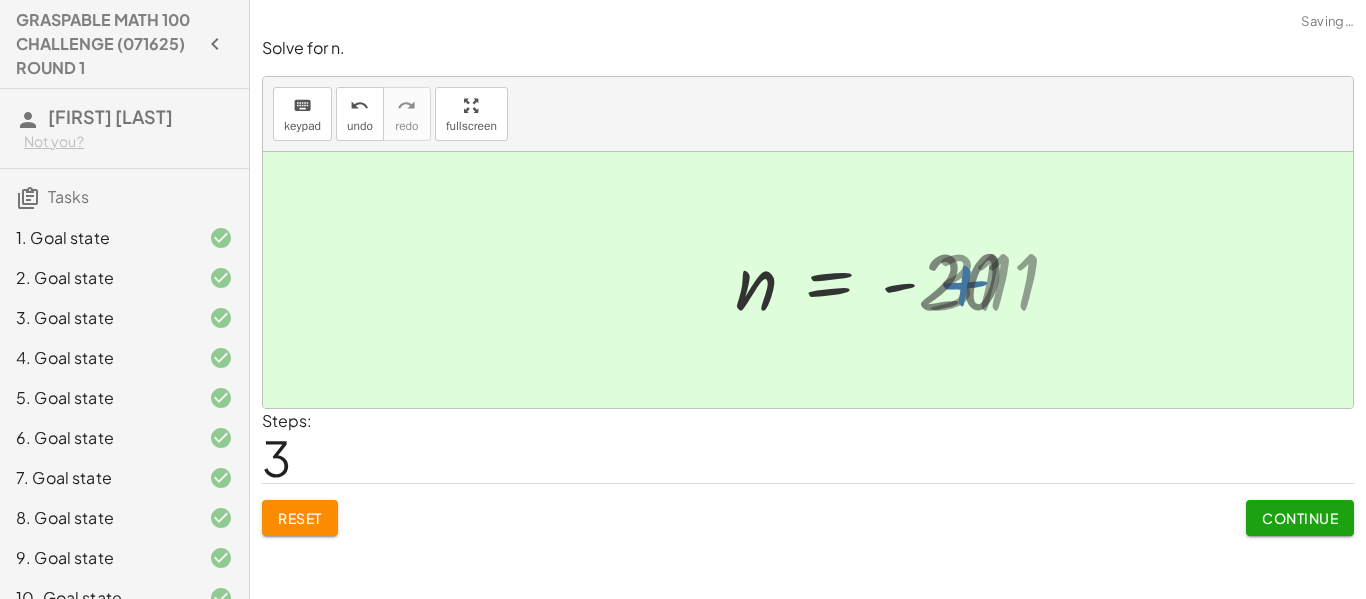 click on "Continue" at bounding box center (1300, 518) 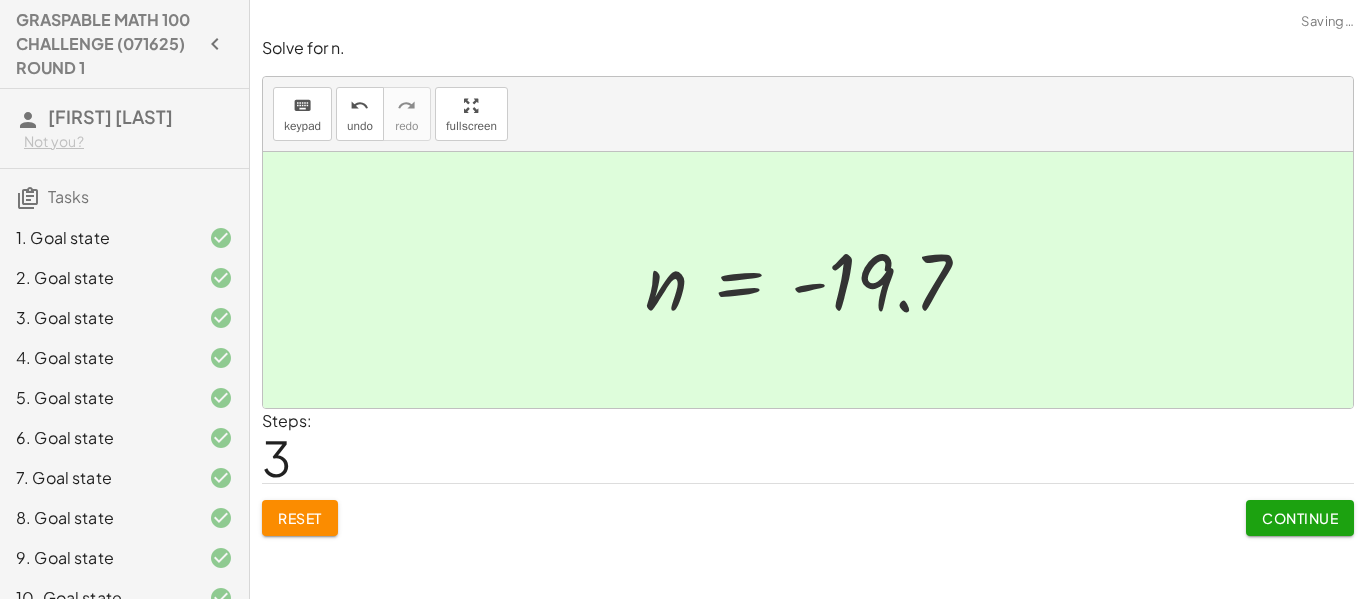 click on "Continue" at bounding box center [1300, 518] 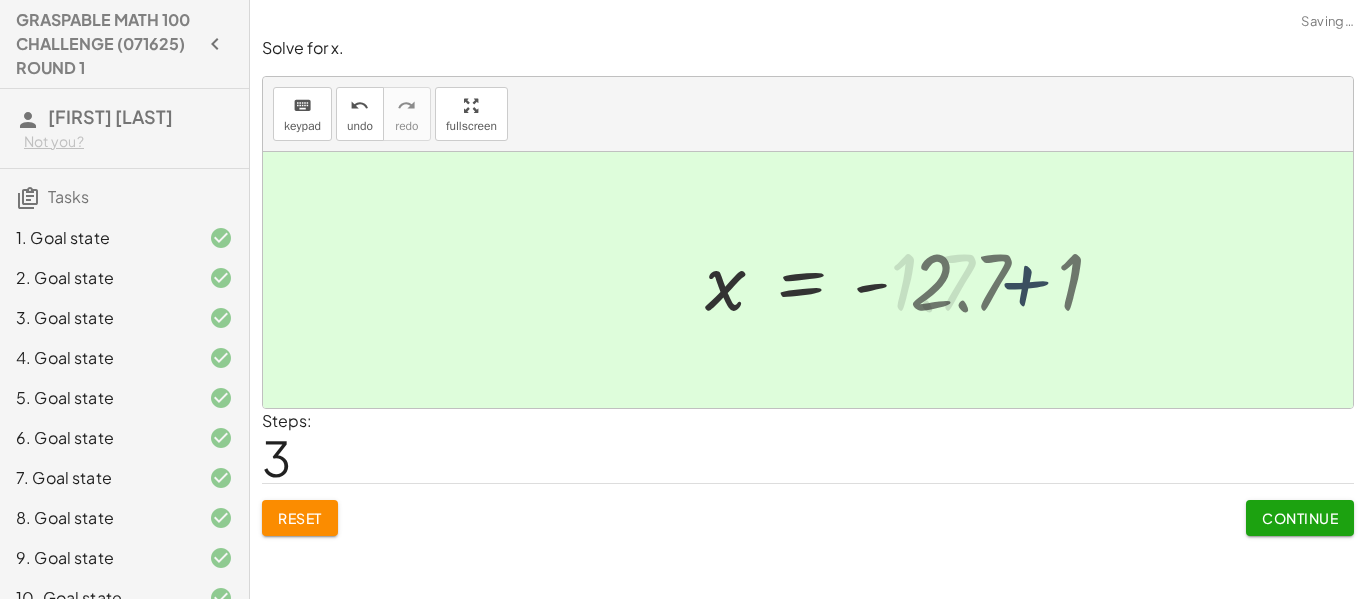 click on "Continue" 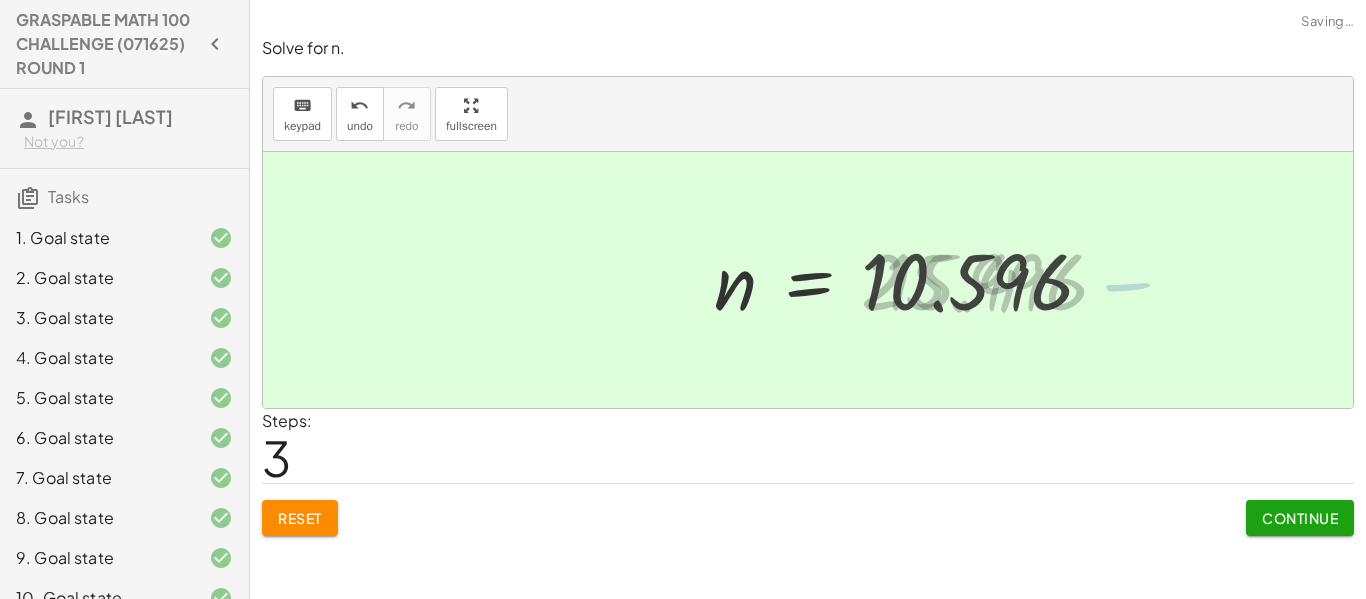 click on "Continue" 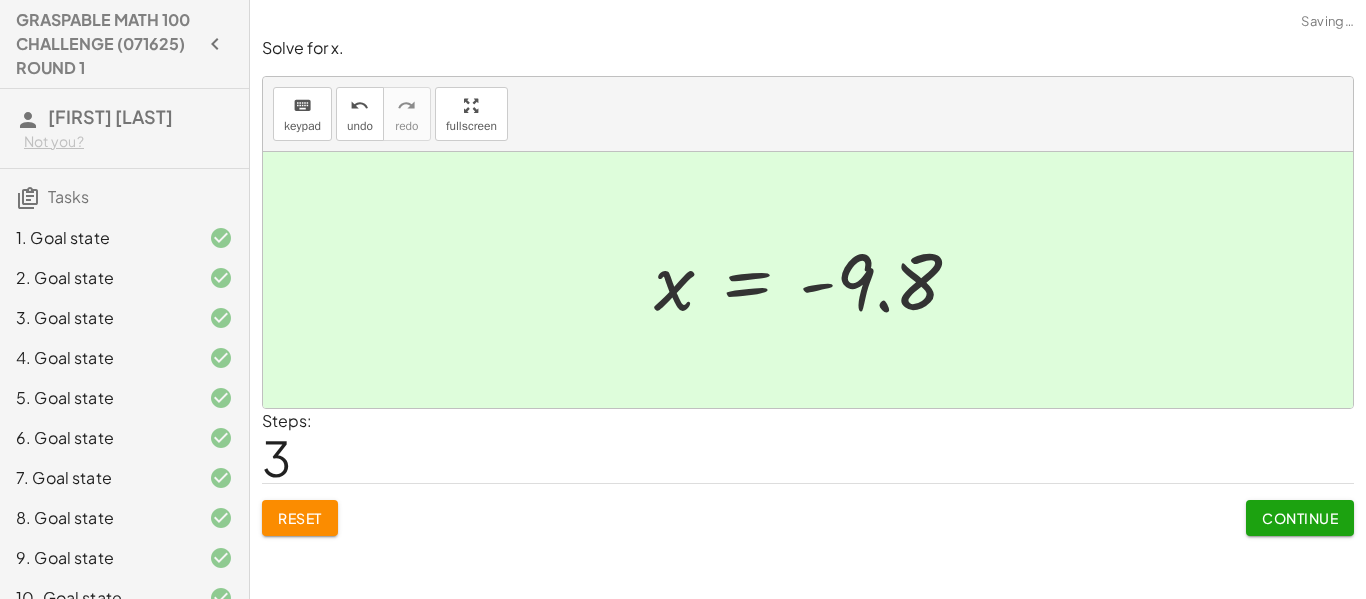 click on "Continue" at bounding box center [1300, 518] 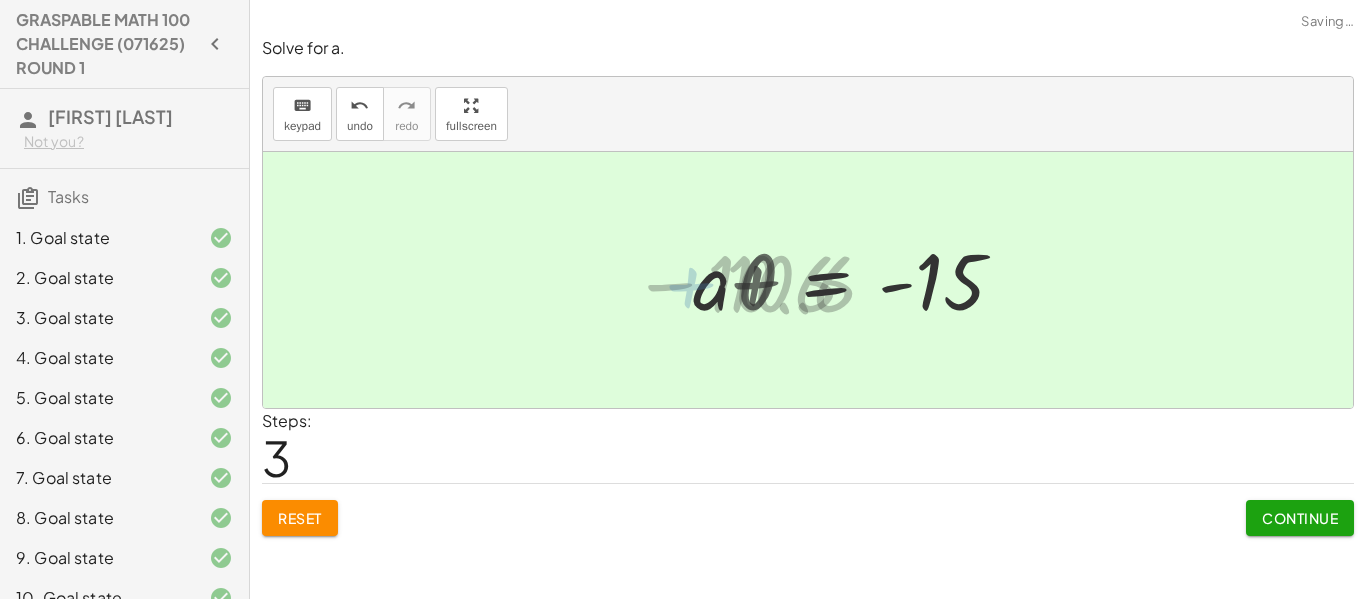 click on "Continue" 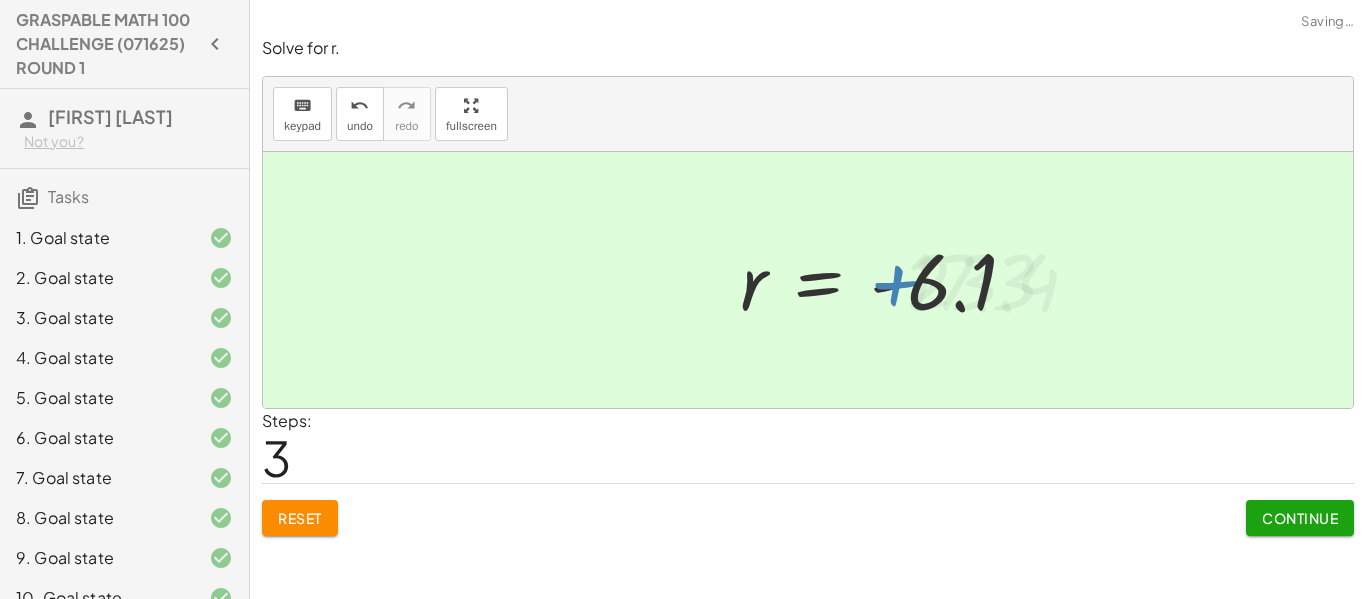 click on "Continue" 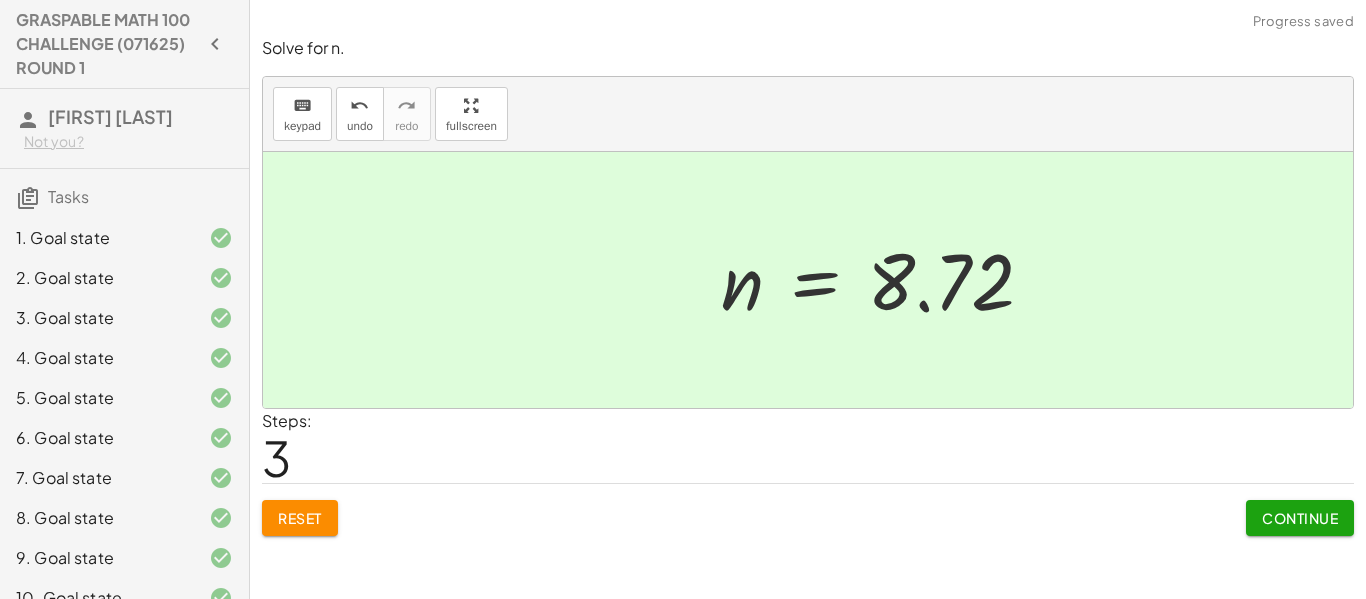 click on "Continue" at bounding box center (1300, 518) 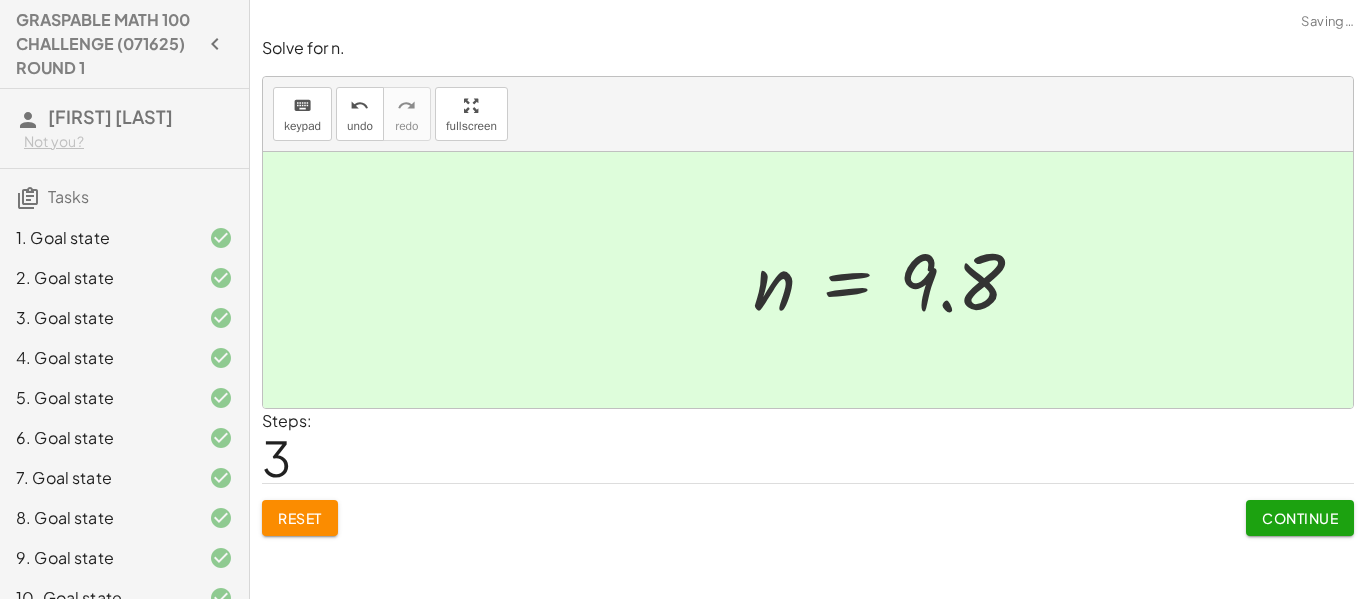 click on "Continue" 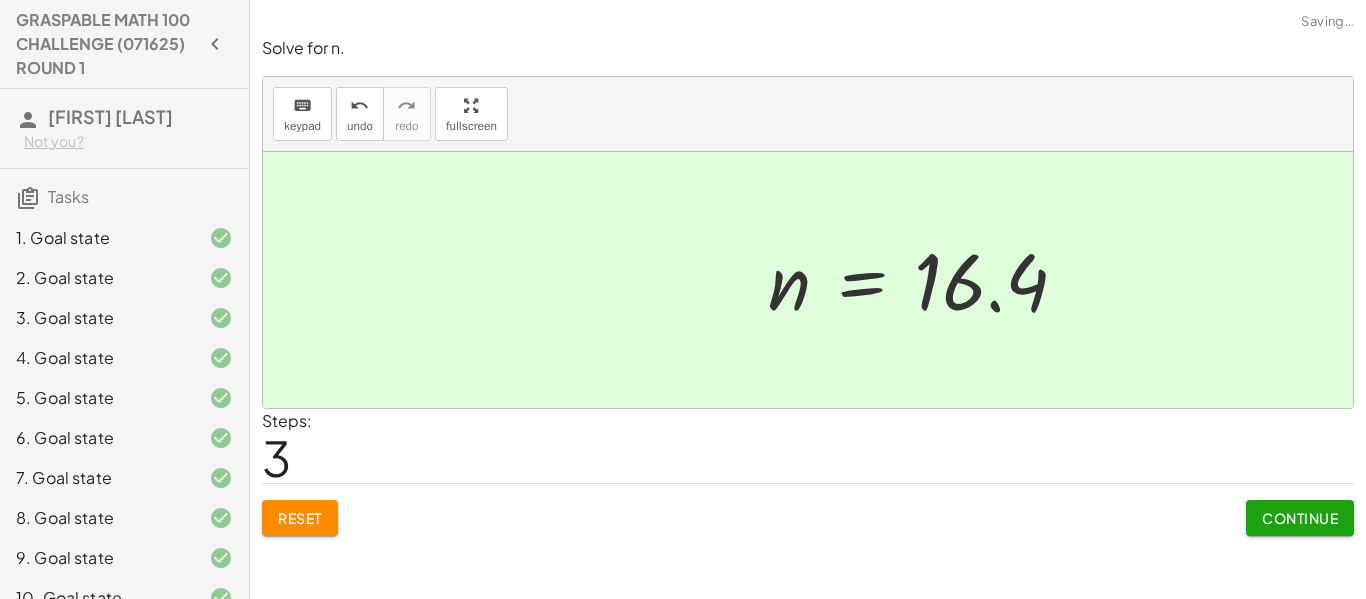 click on "Continue" 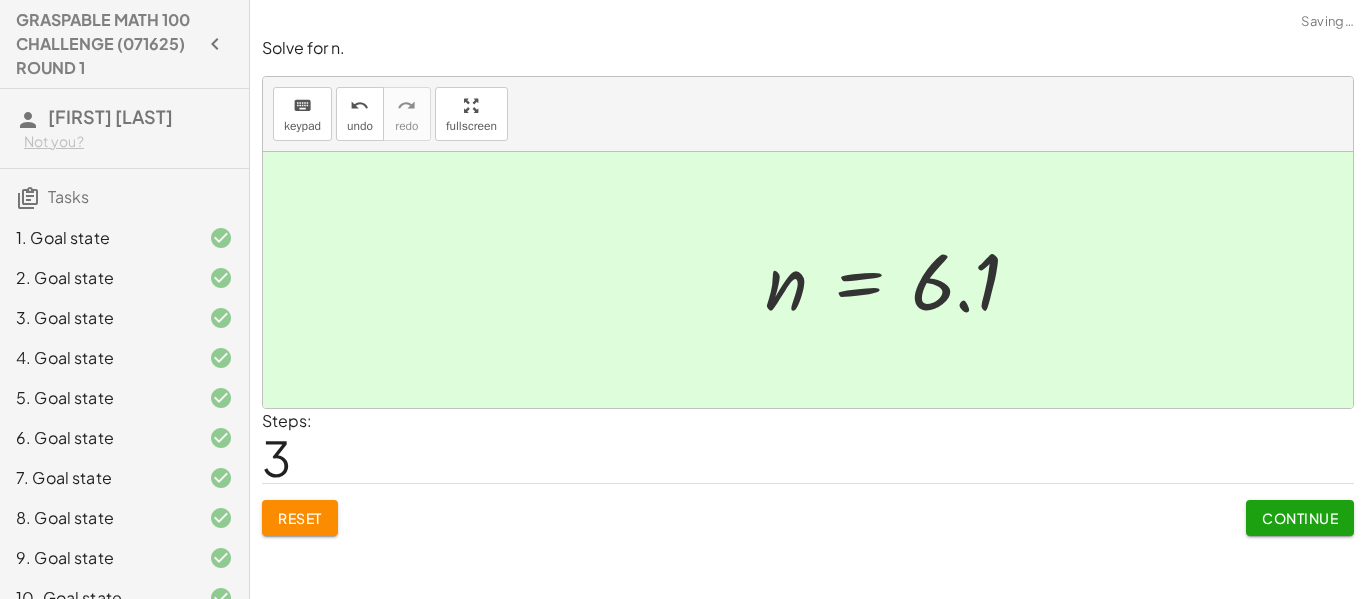 click on "Continue" 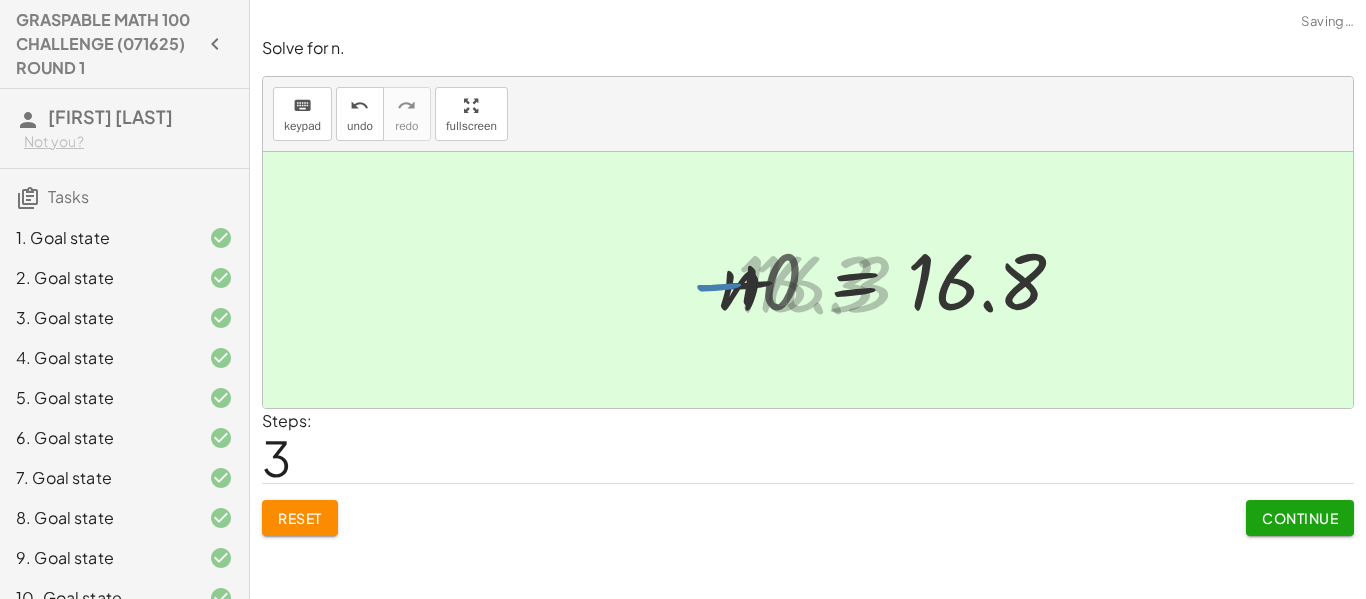 click on "Continue" at bounding box center [1300, 518] 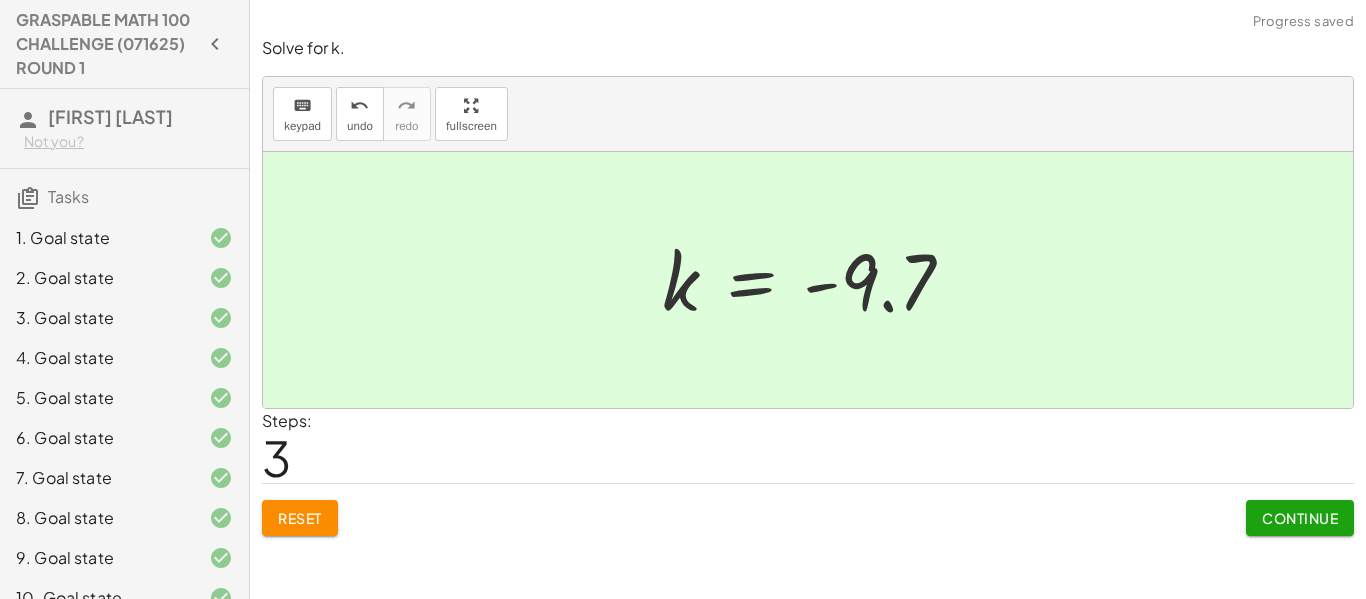 click on "Continue" 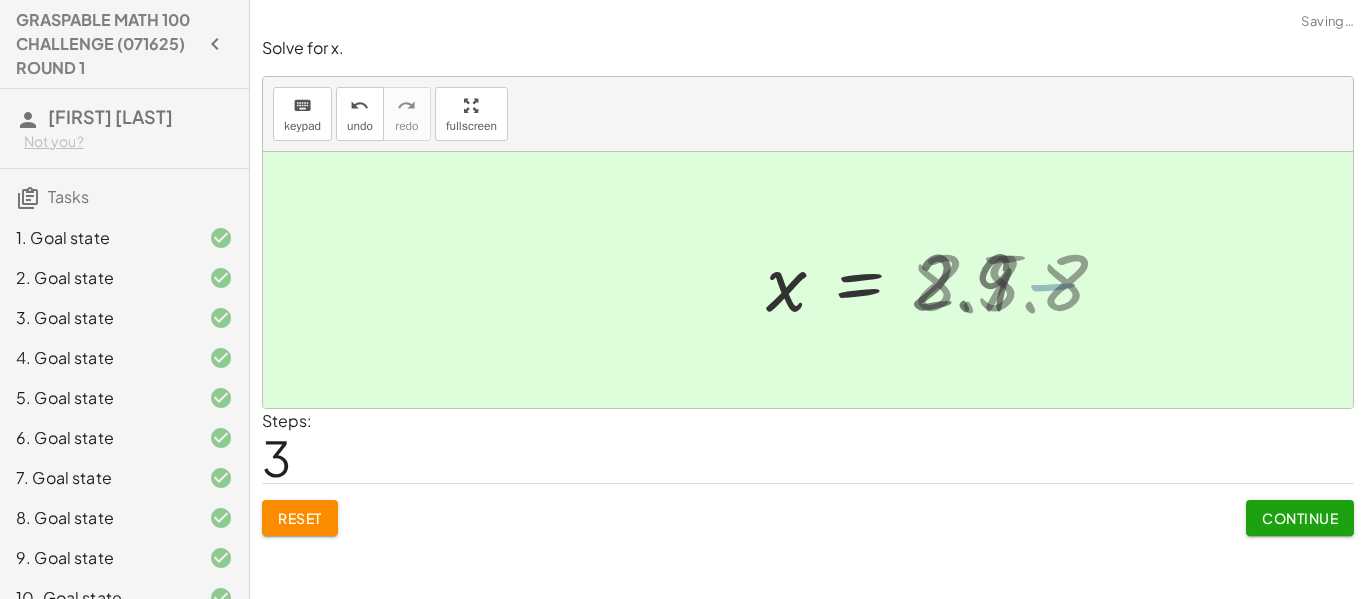 click on "Continue" 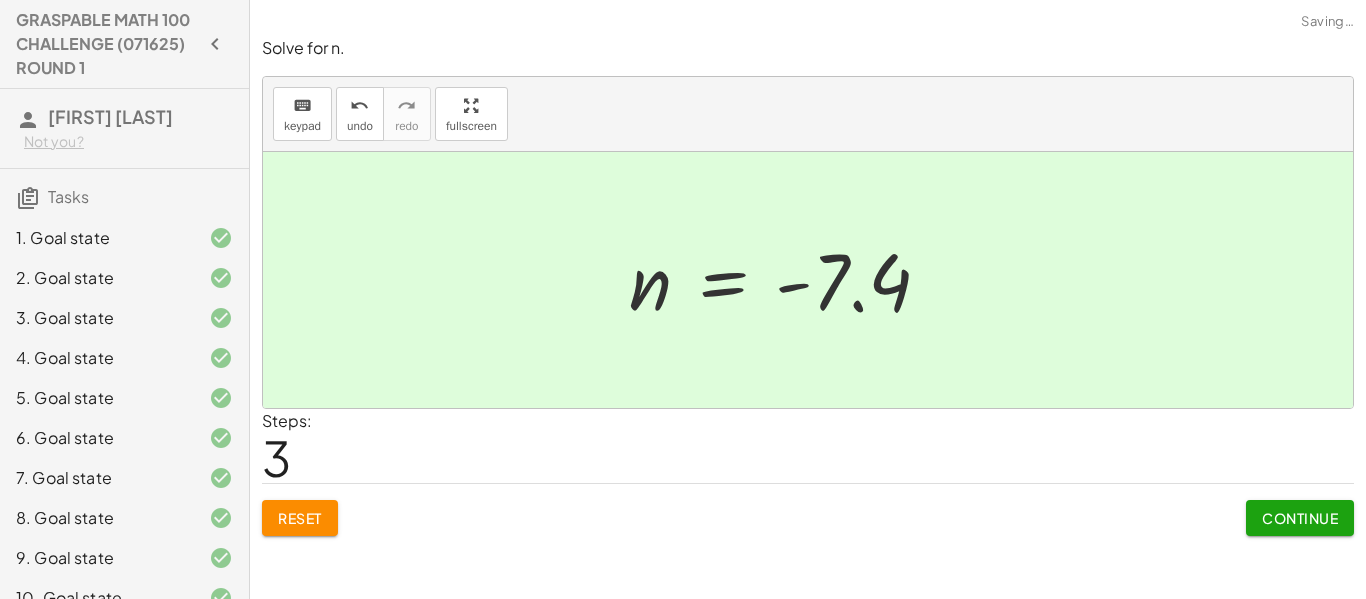 click on "Continue" 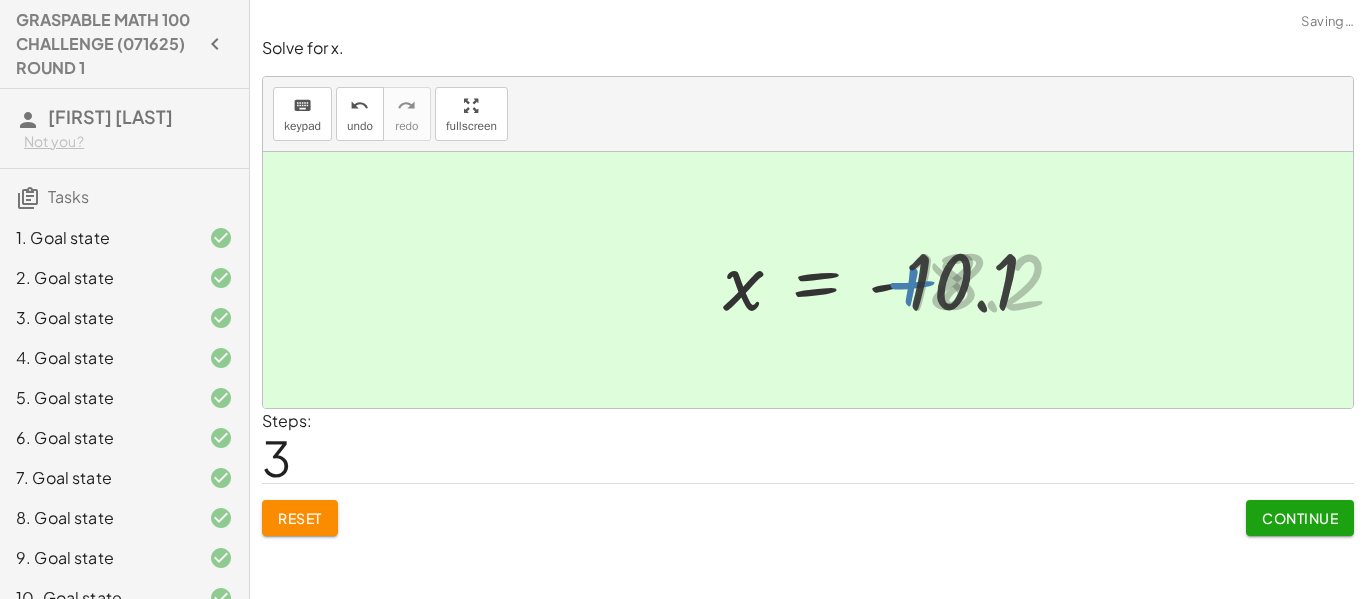 click on "Continue" at bounding box center (1300, 518) 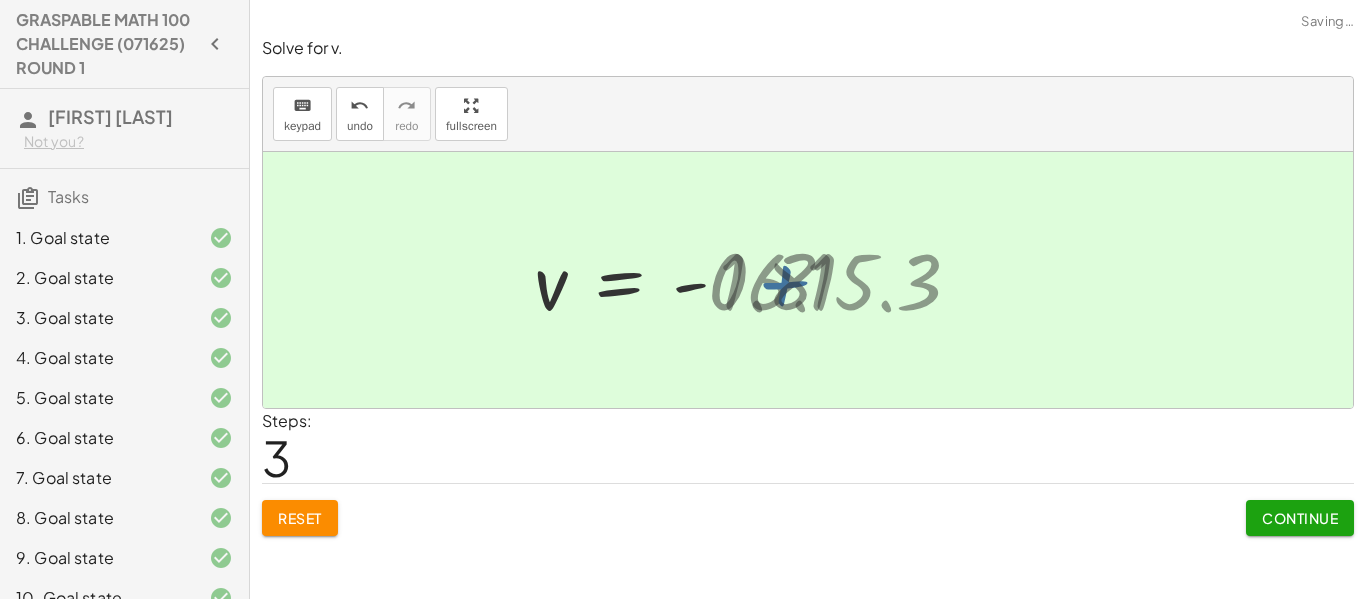 click on "Continue" at bounding box center (1300, 518) 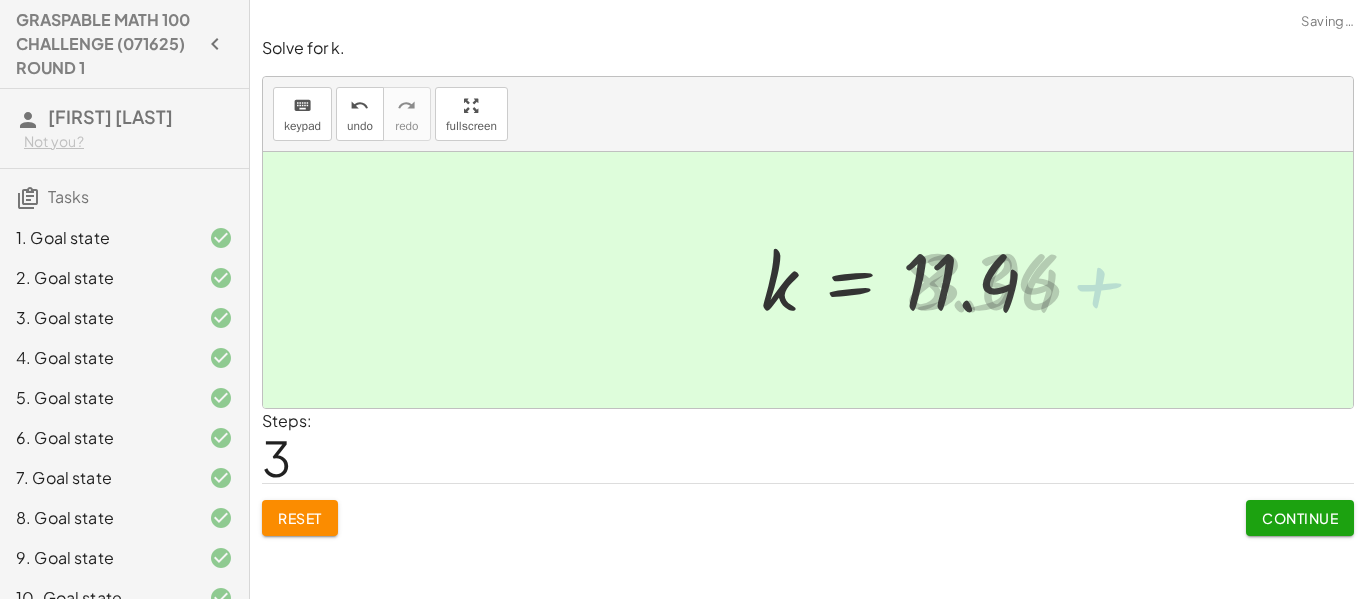 click on "Continue" 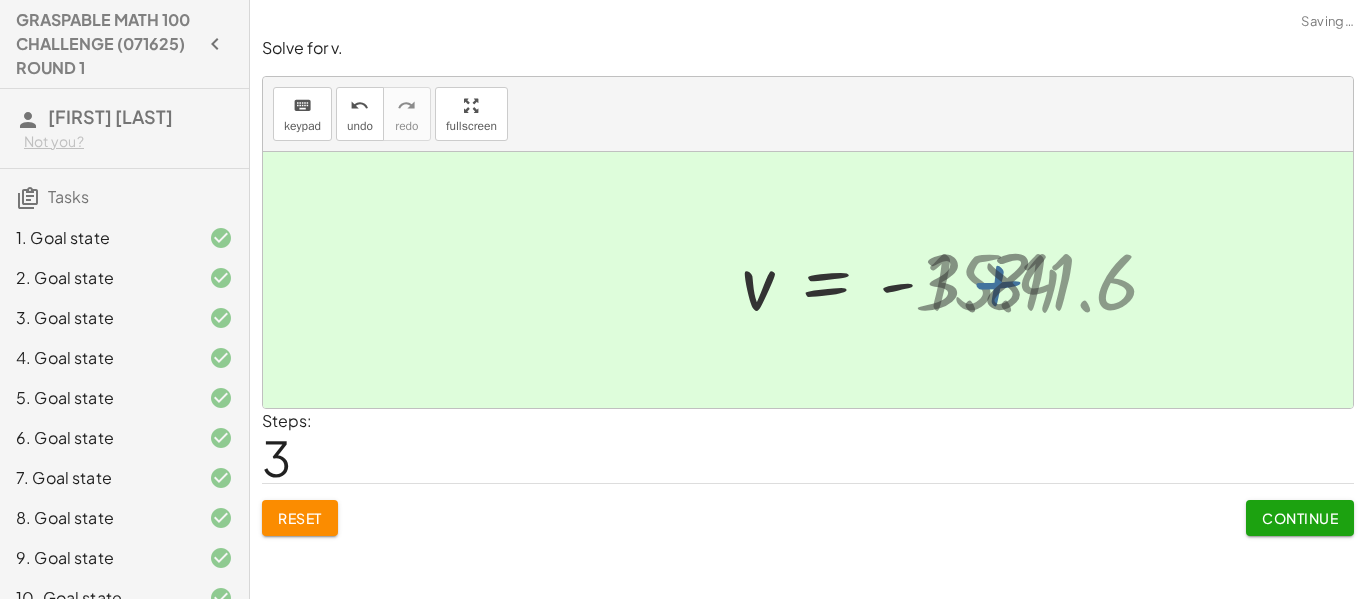 click on "Continue" 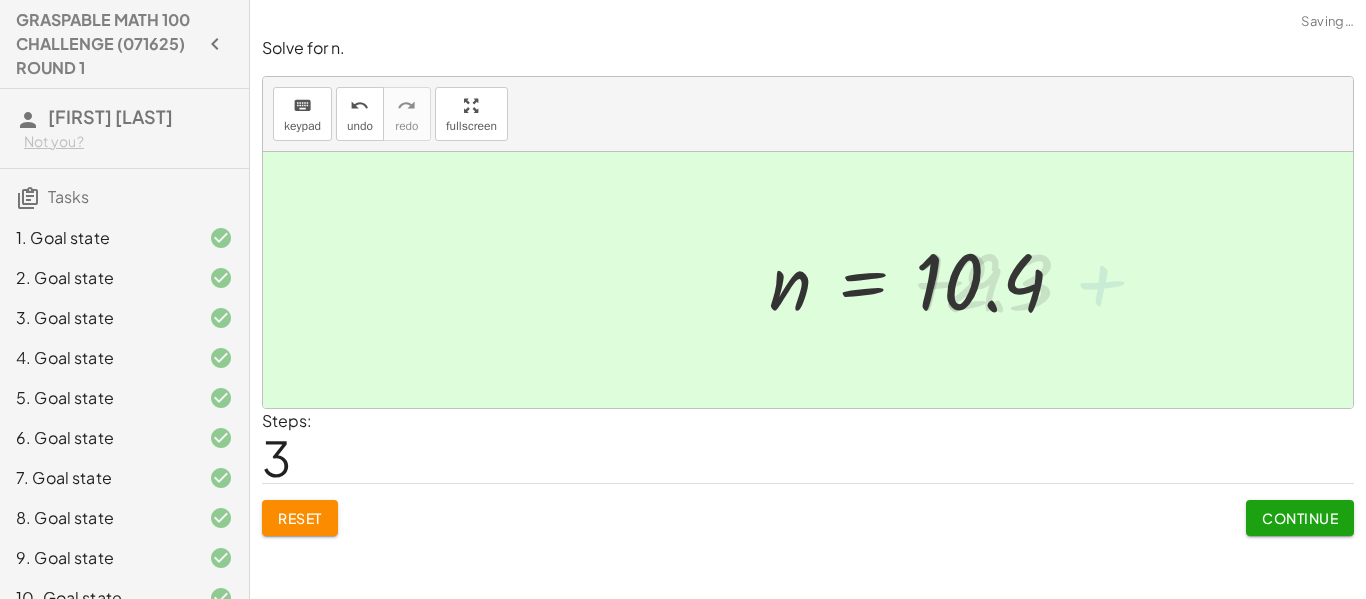 click on "Continue" at bounding box center [1300, 518] 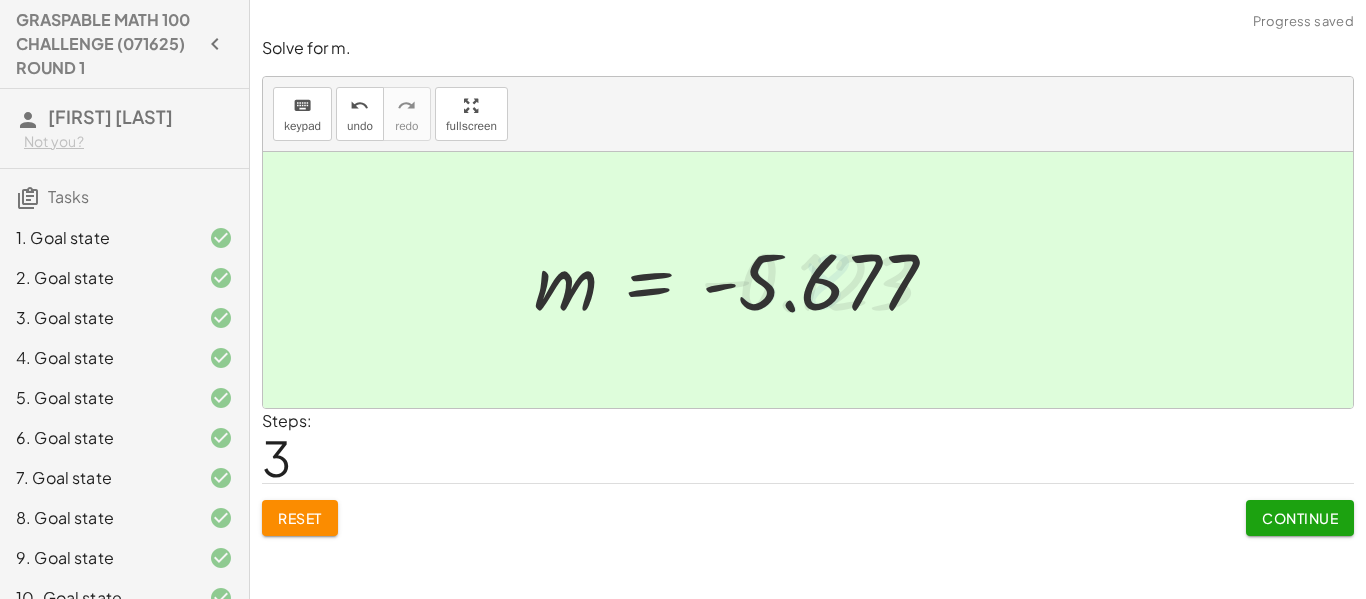 click on "Continue" 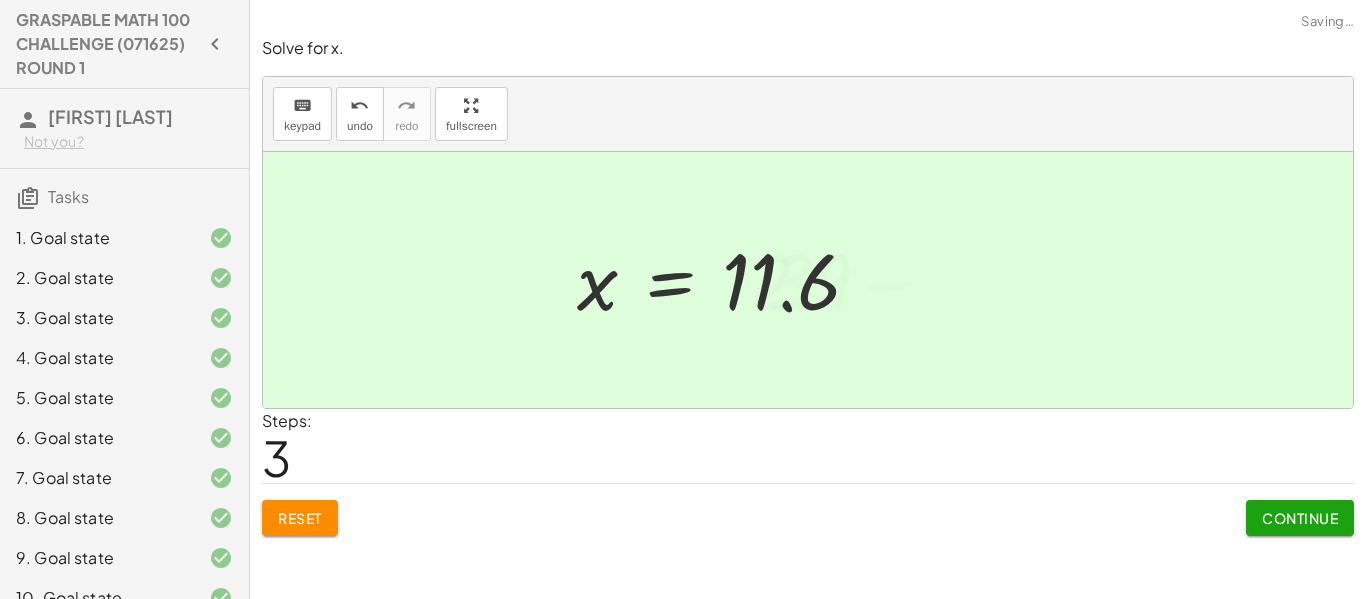 click on "Continue" at bounding box center [1300, 518] 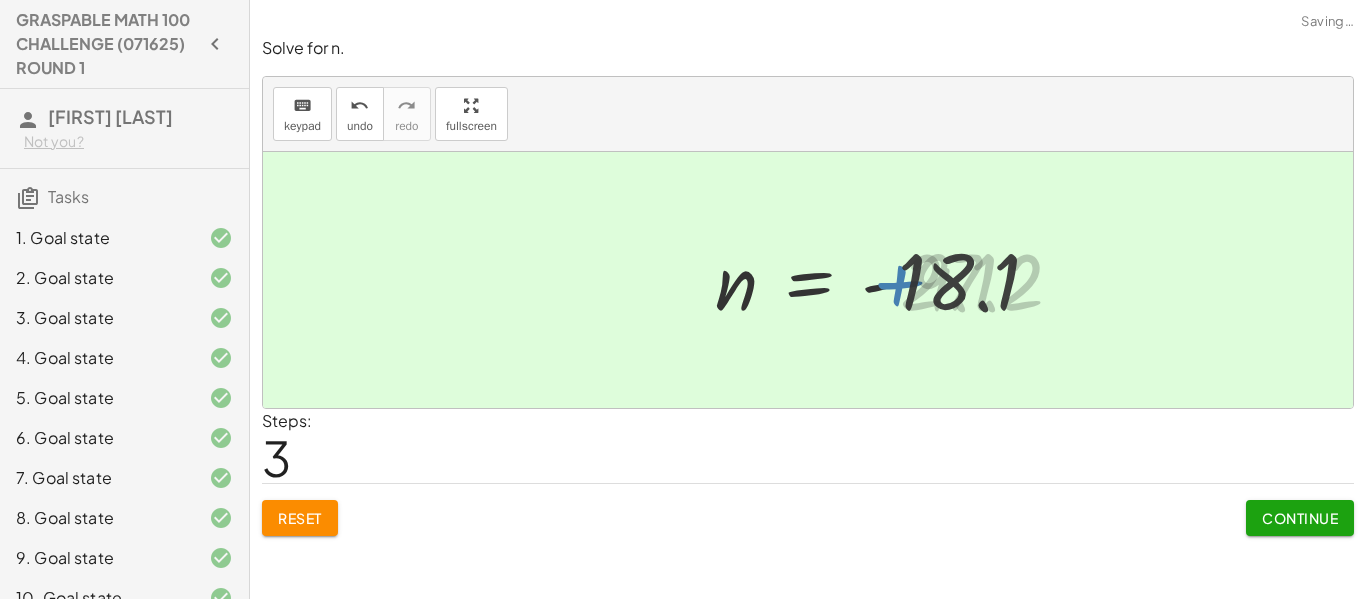 click on "Continue" 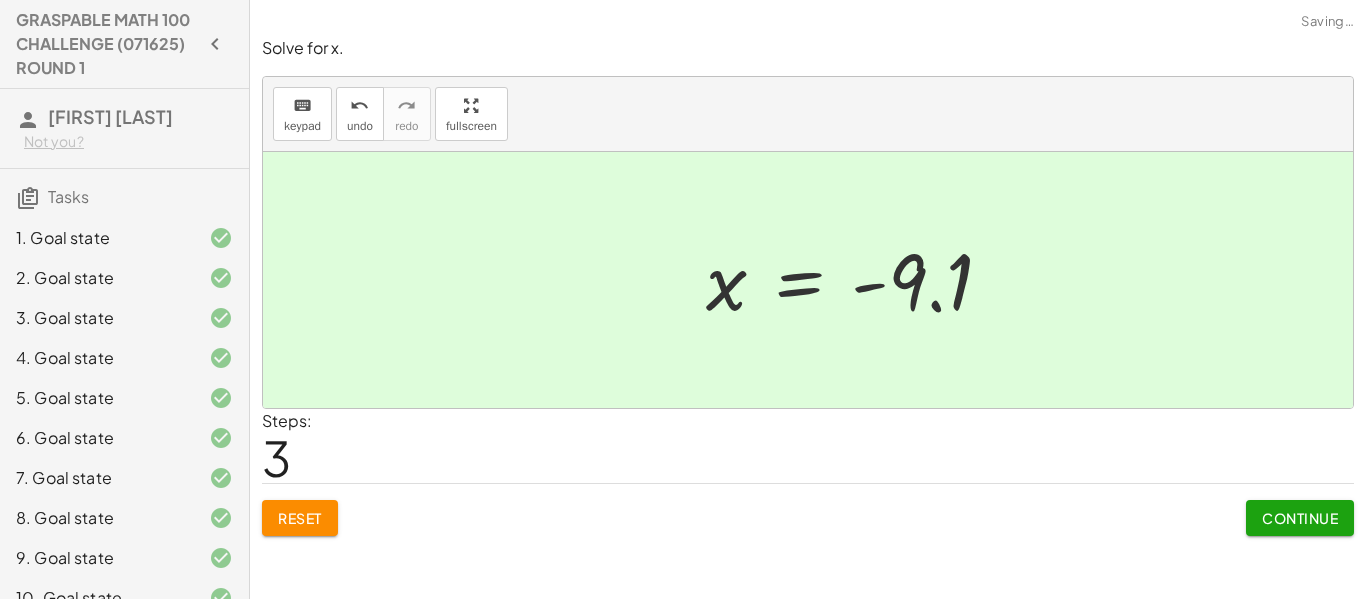 click on "Continue" at bounding box center (1300, 518) 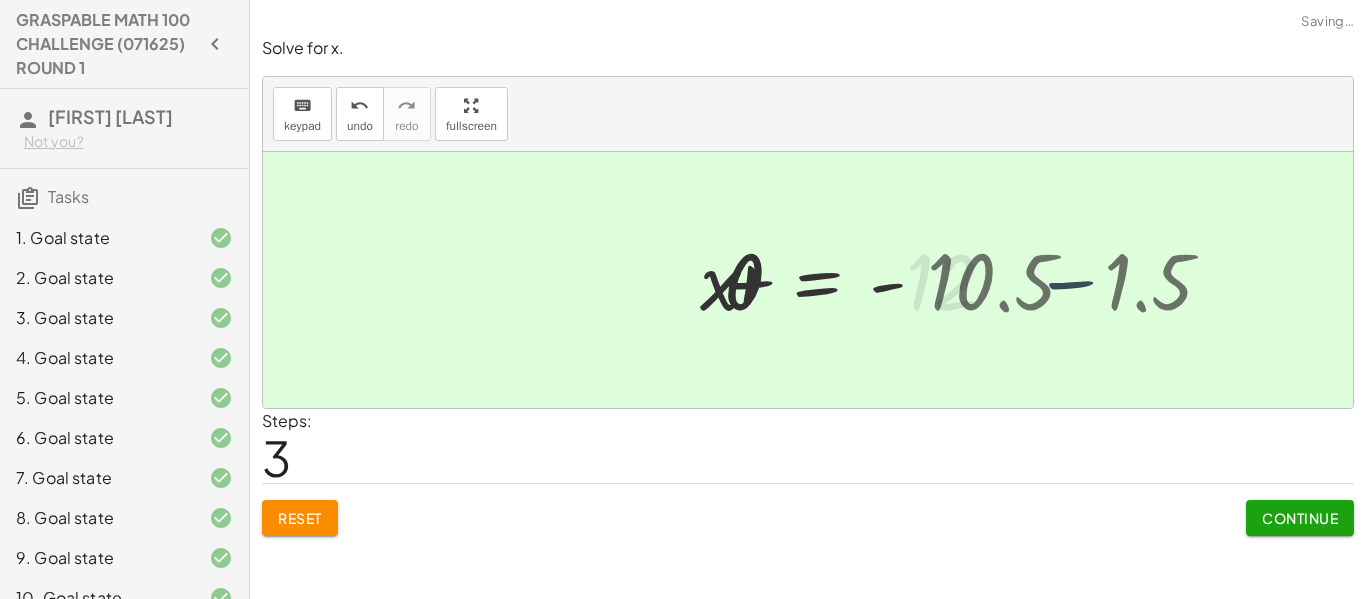 click on "Continue" at bounding box center (1300, 518) 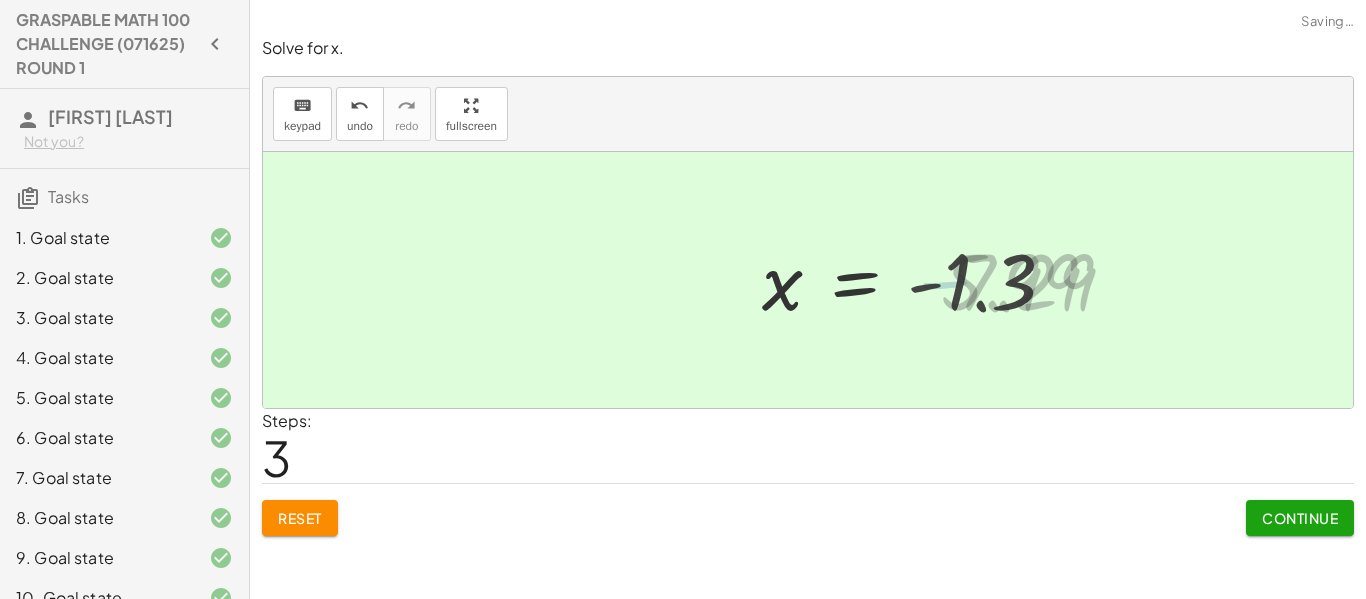 click on "Continue" at bounding box center [1300, 518] 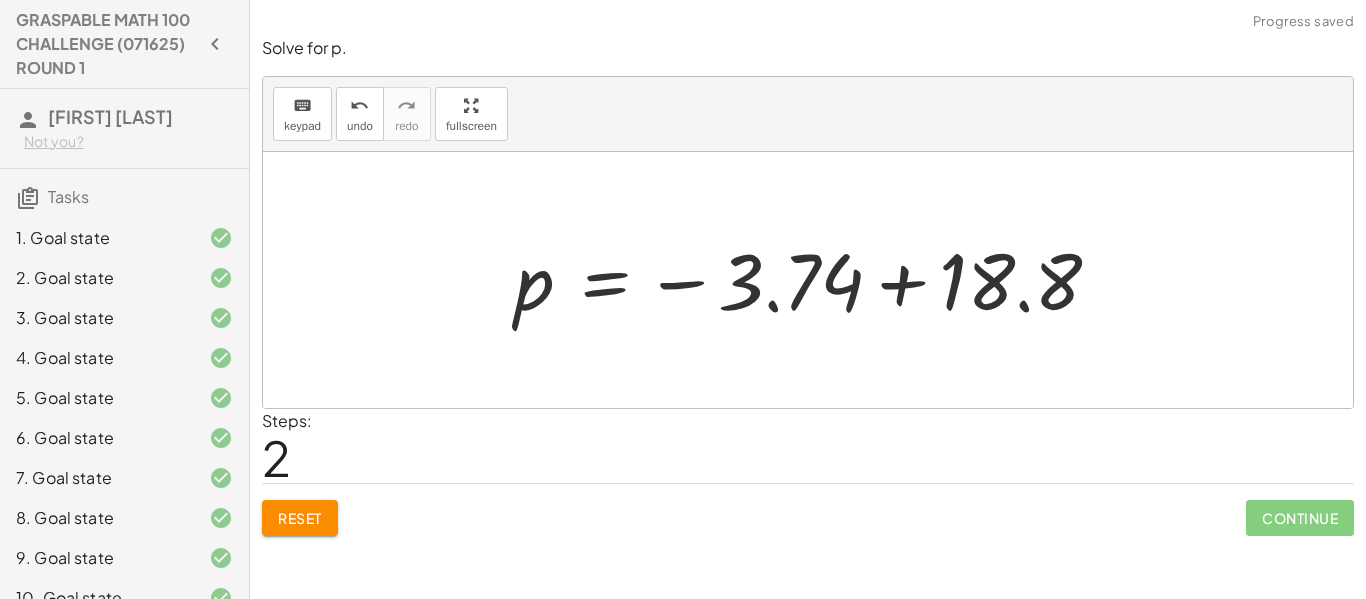 click on "Continue" 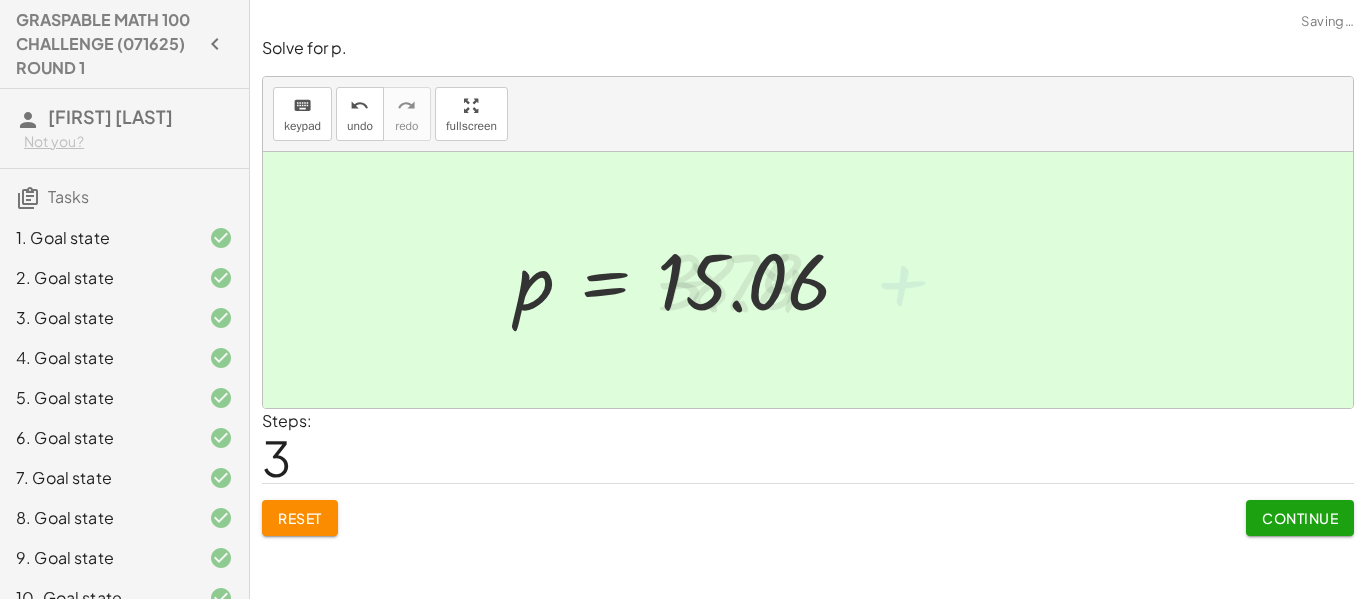 click on "Continue" at bounding box center [1300, 518] 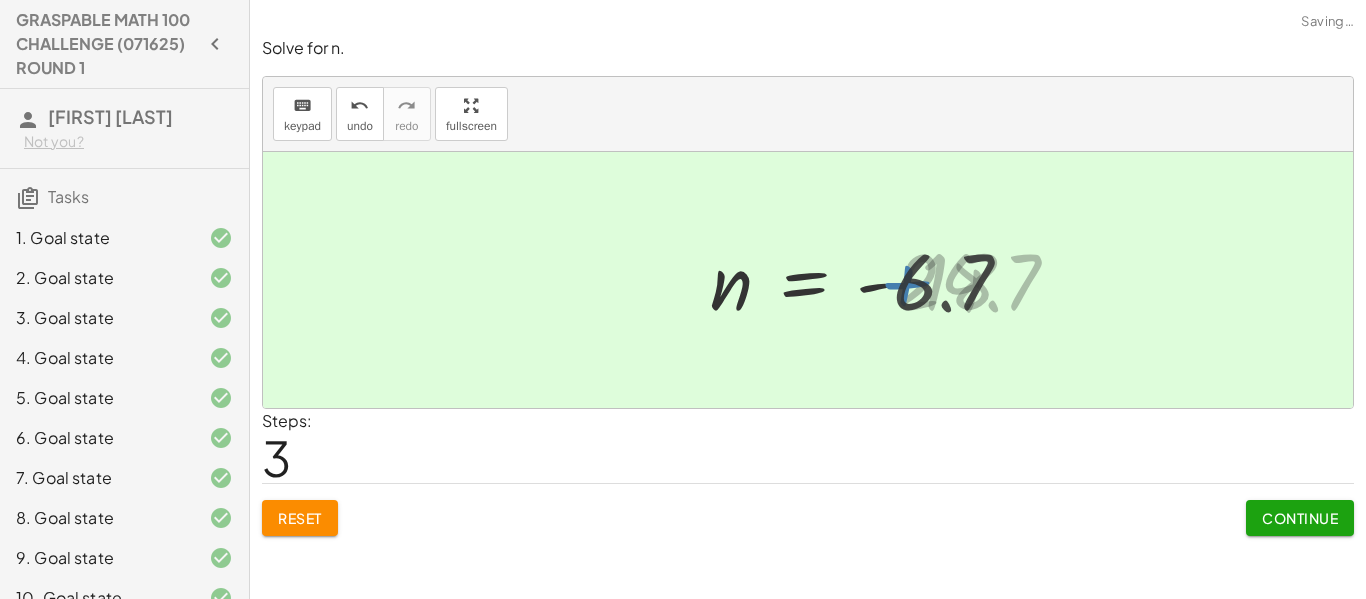 click on "Continue" at bounding box center [1300, 518] 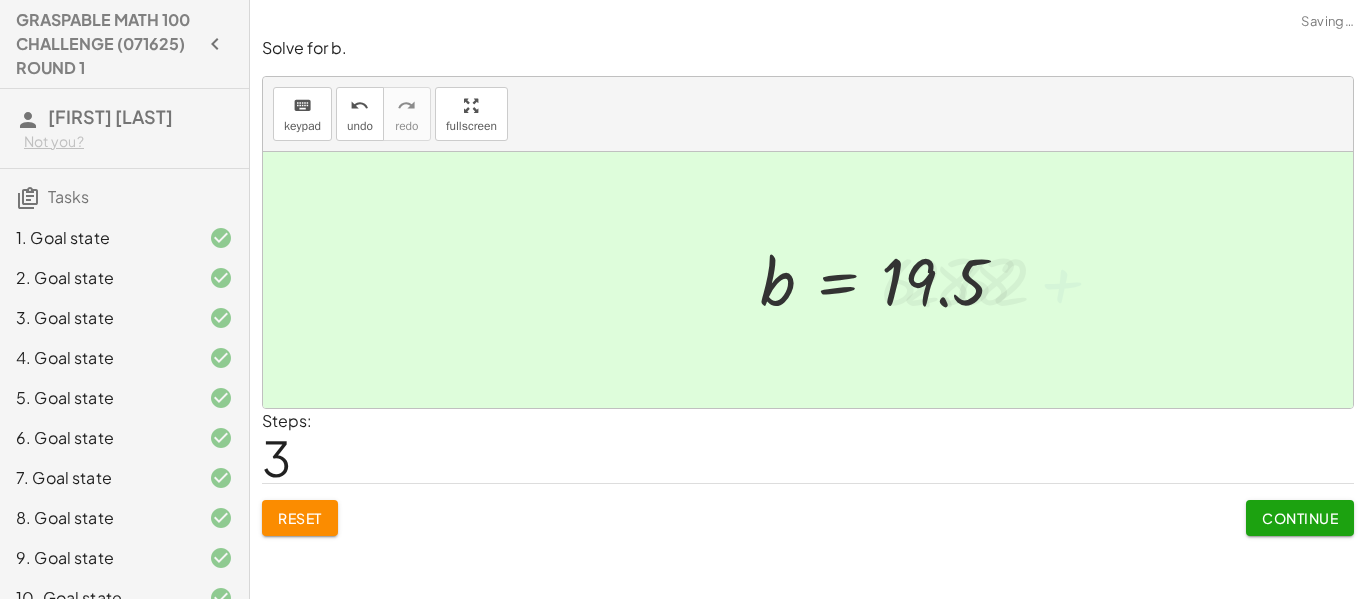 click on "Continue" at bounding box center [1300, 518] 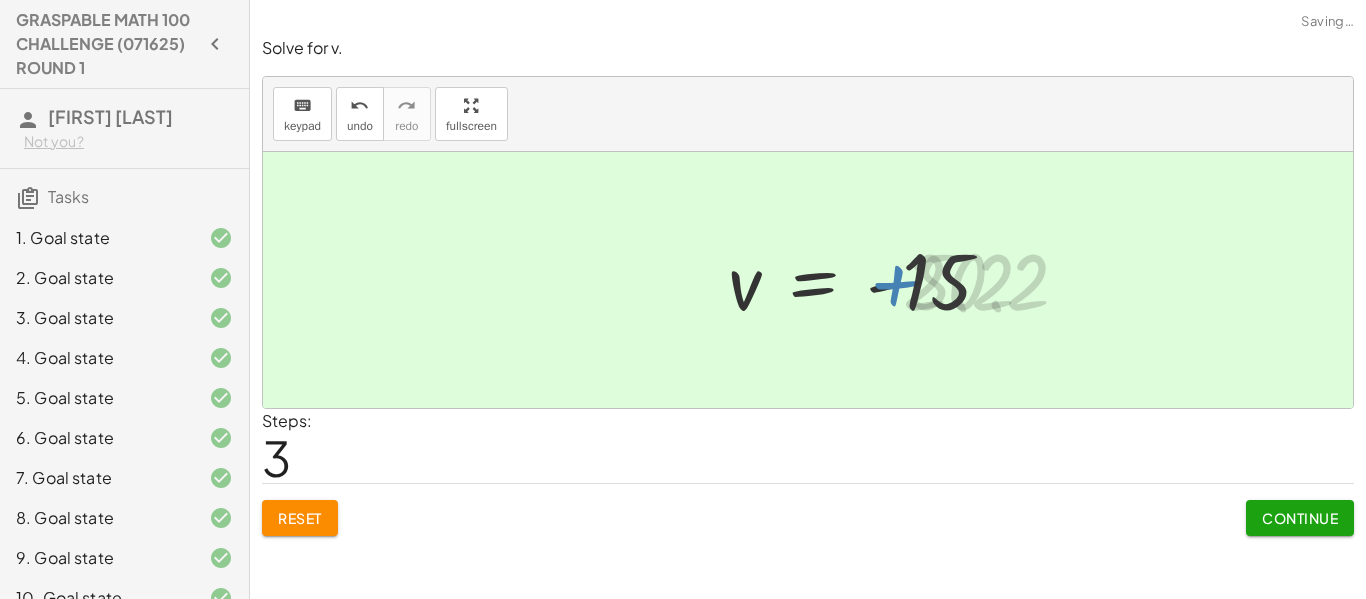 click on "Continue" at bounding box center [1300, 518] 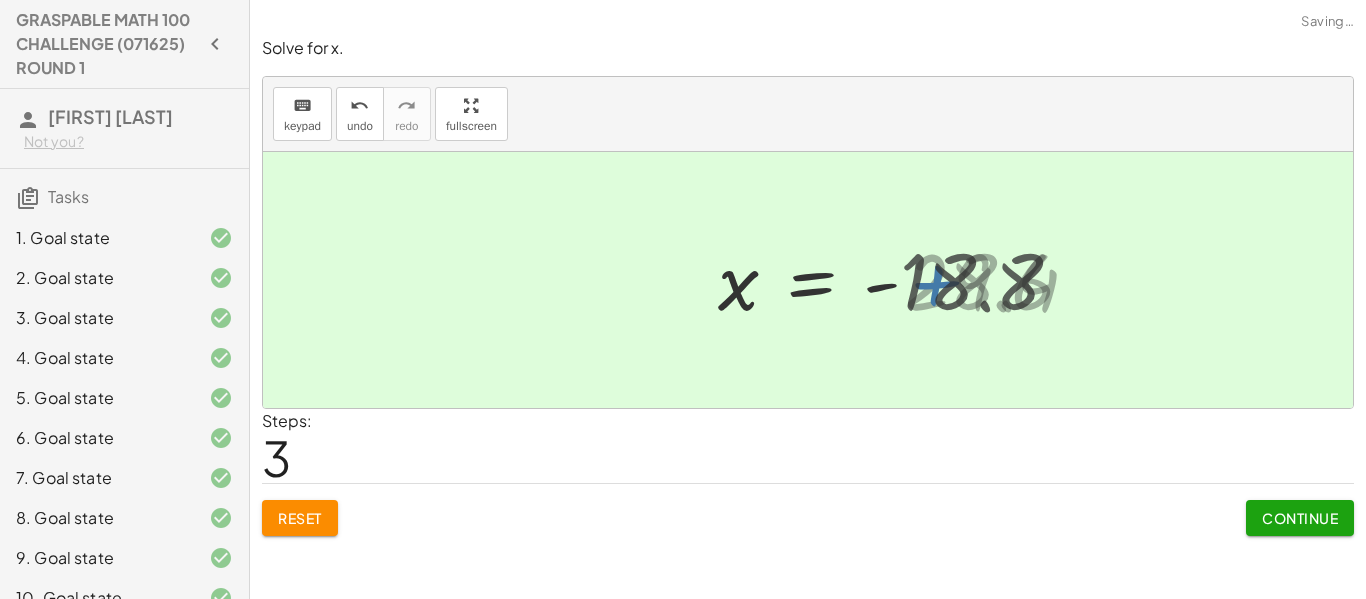 click on "Continue" 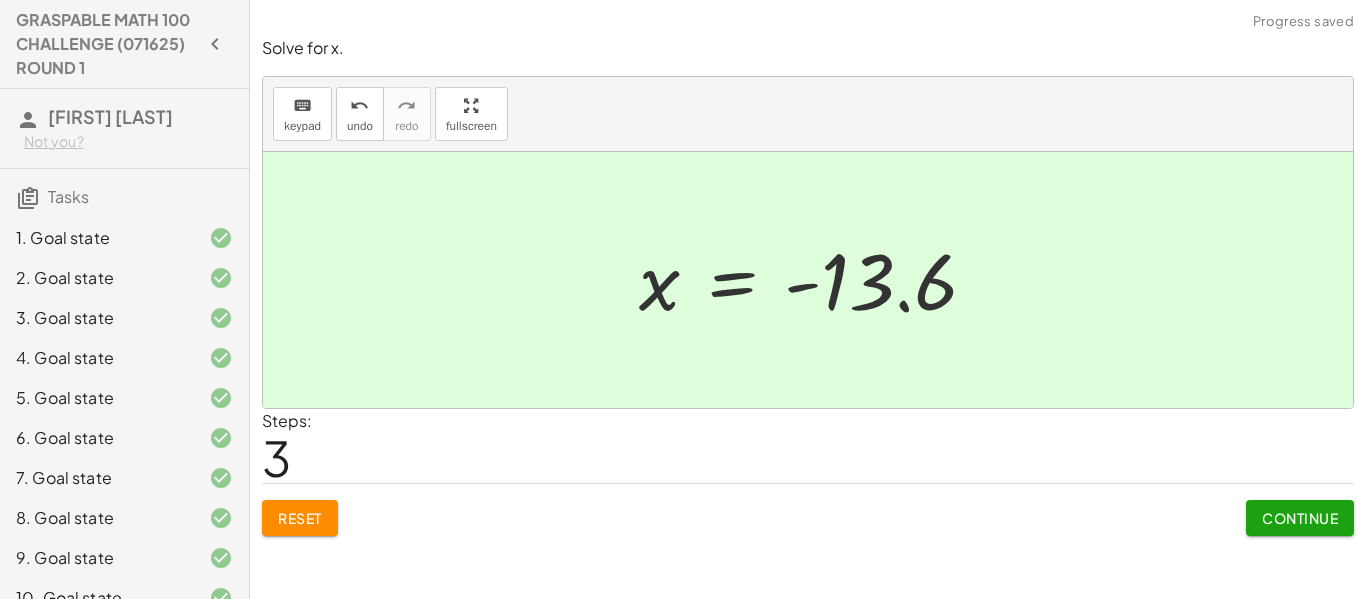 click on "Continue" 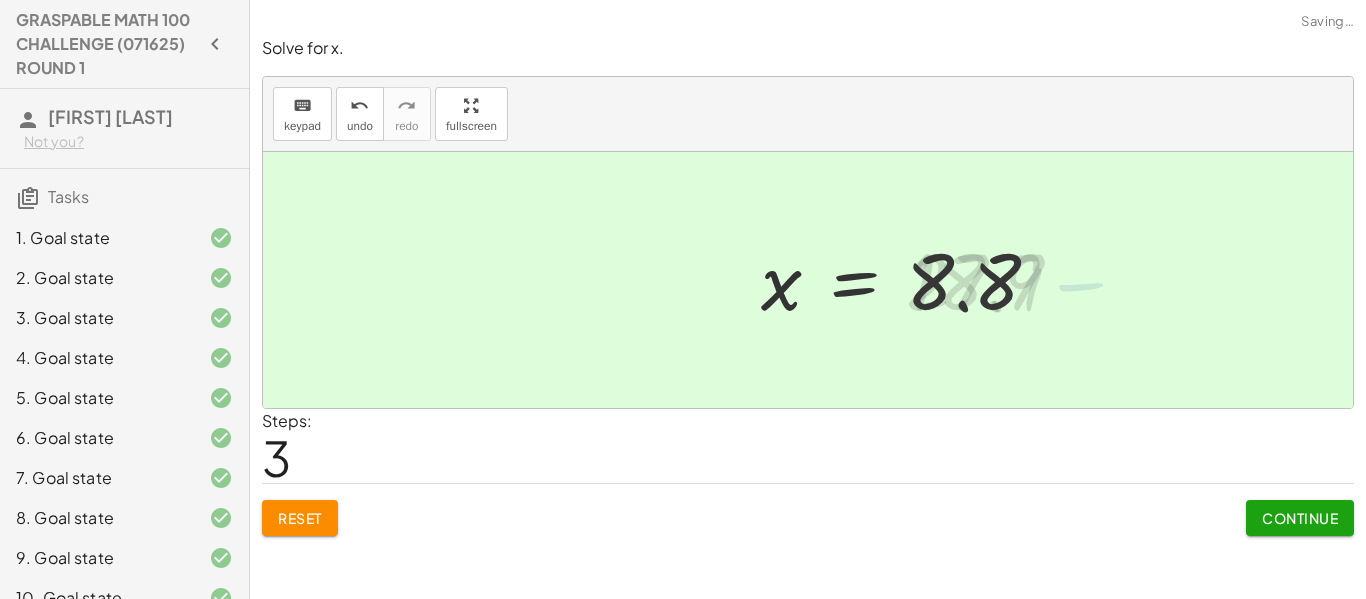 click on "Continue" 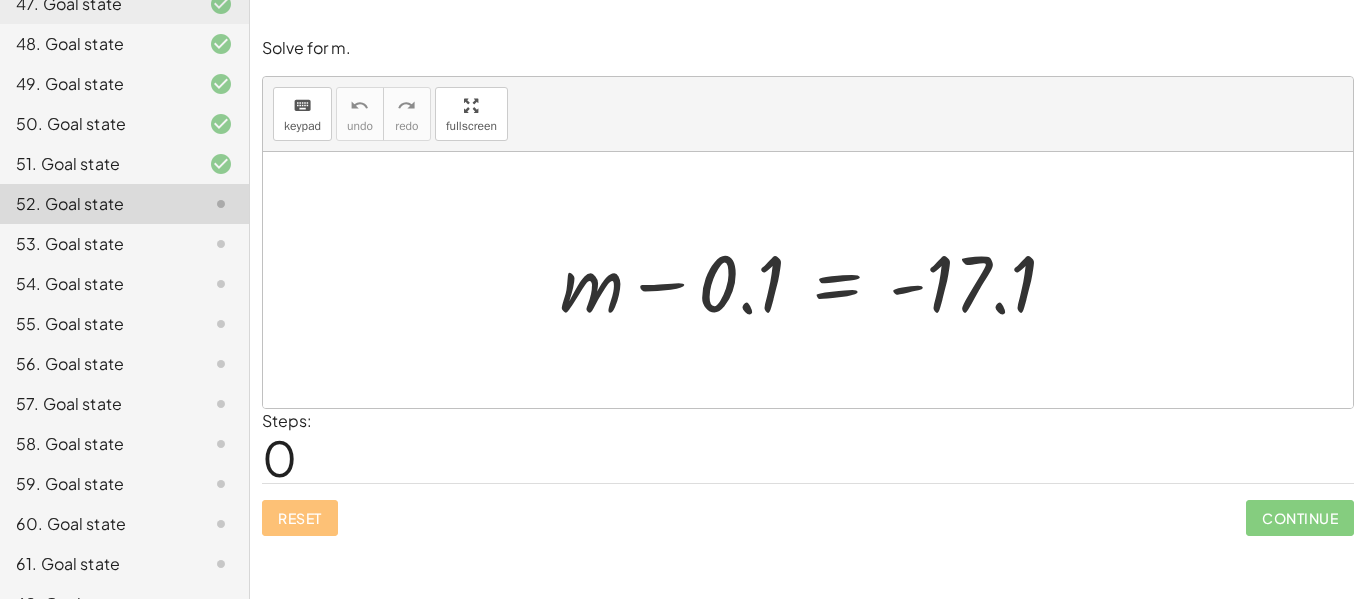 scroll, scrollTop: 2069, scrollLeft: 0, axis: vertical 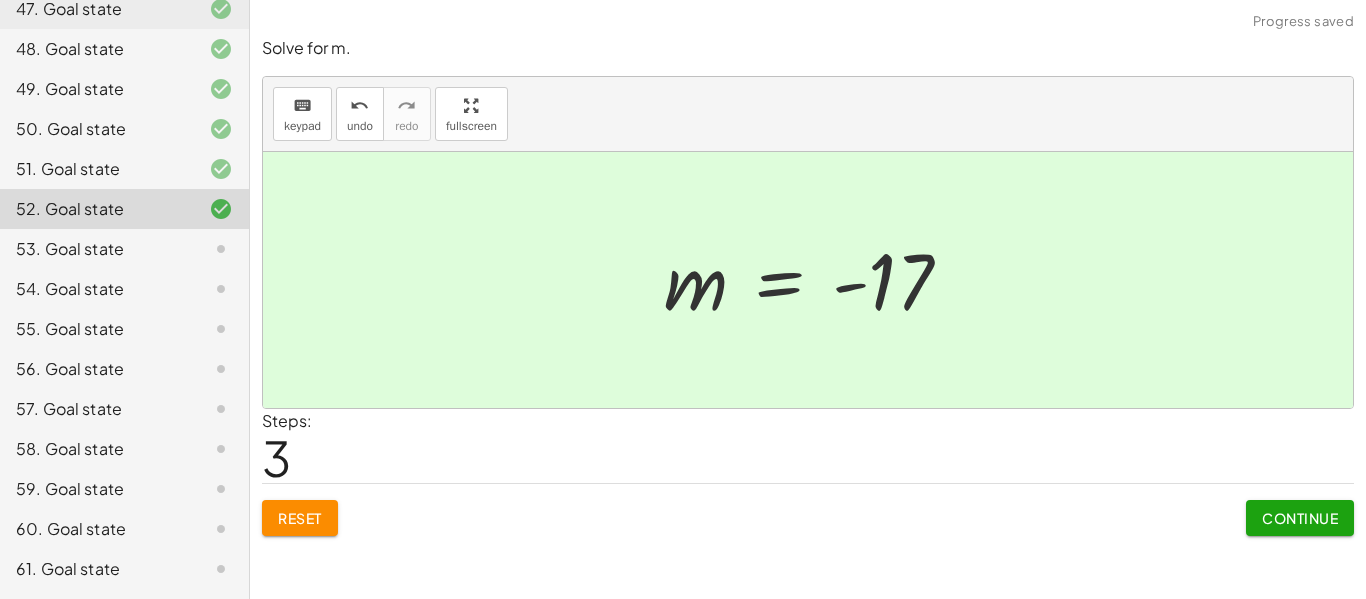 click on "Continue" 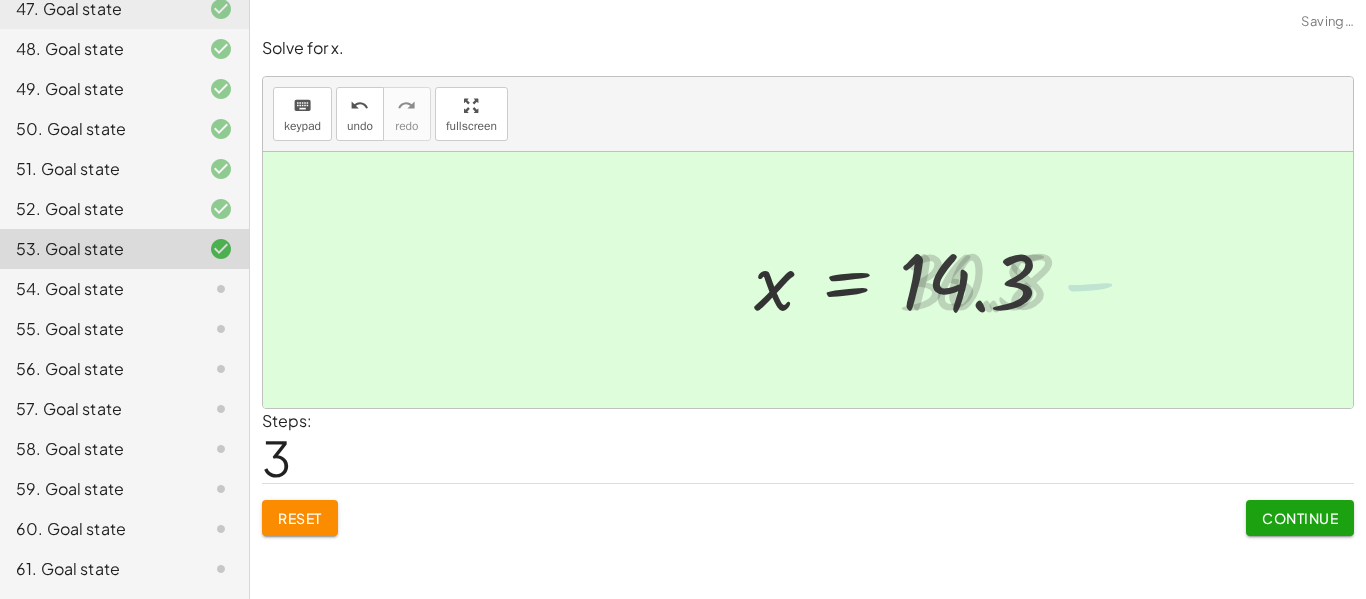 click on "Continue" at bounding box center (1300, 518) 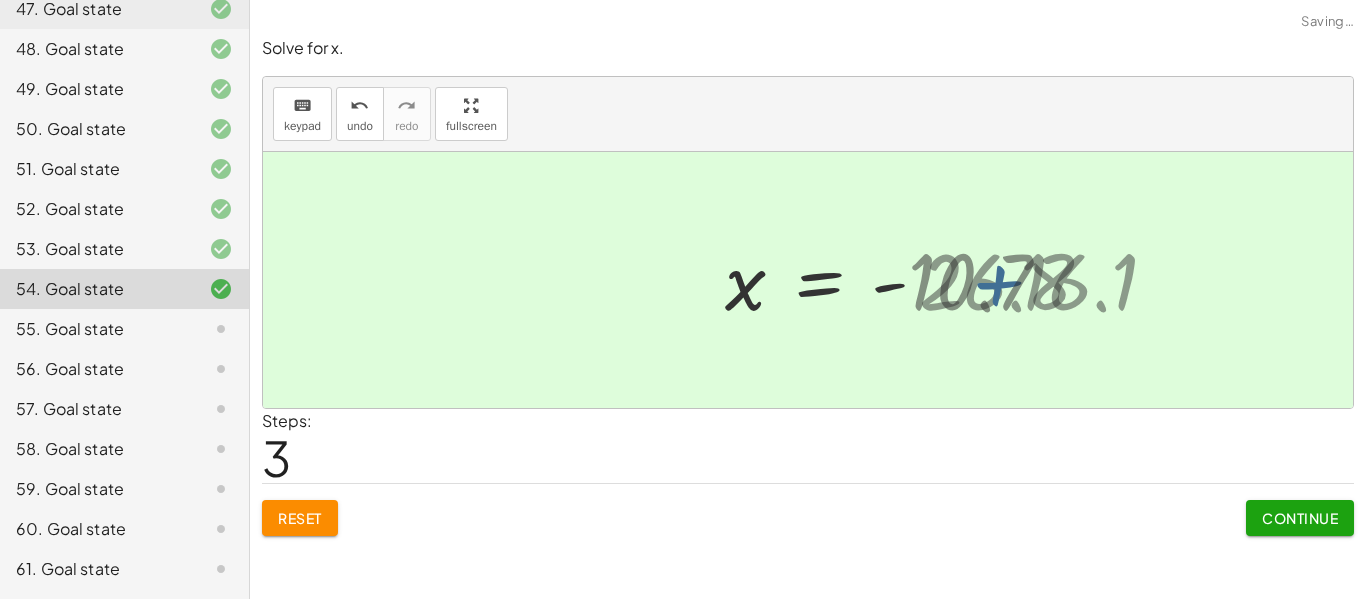 click on "Continue" 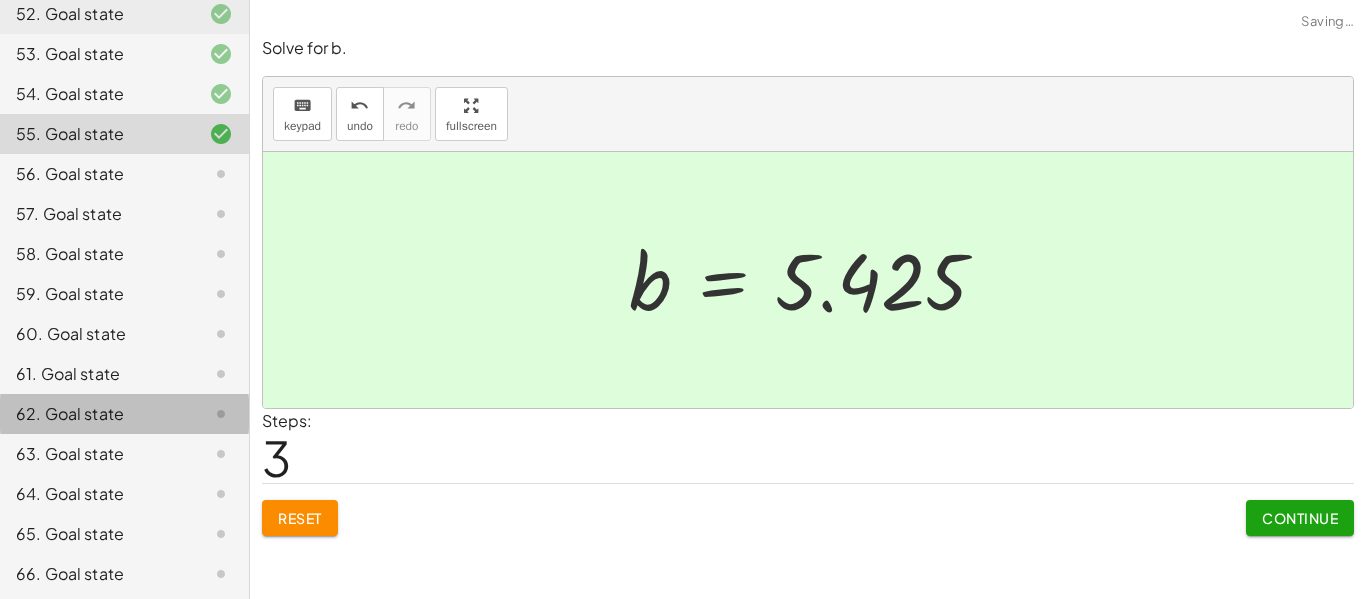 scroll, scrollTop: 2311, scrollLeft: 0, axis: vertical 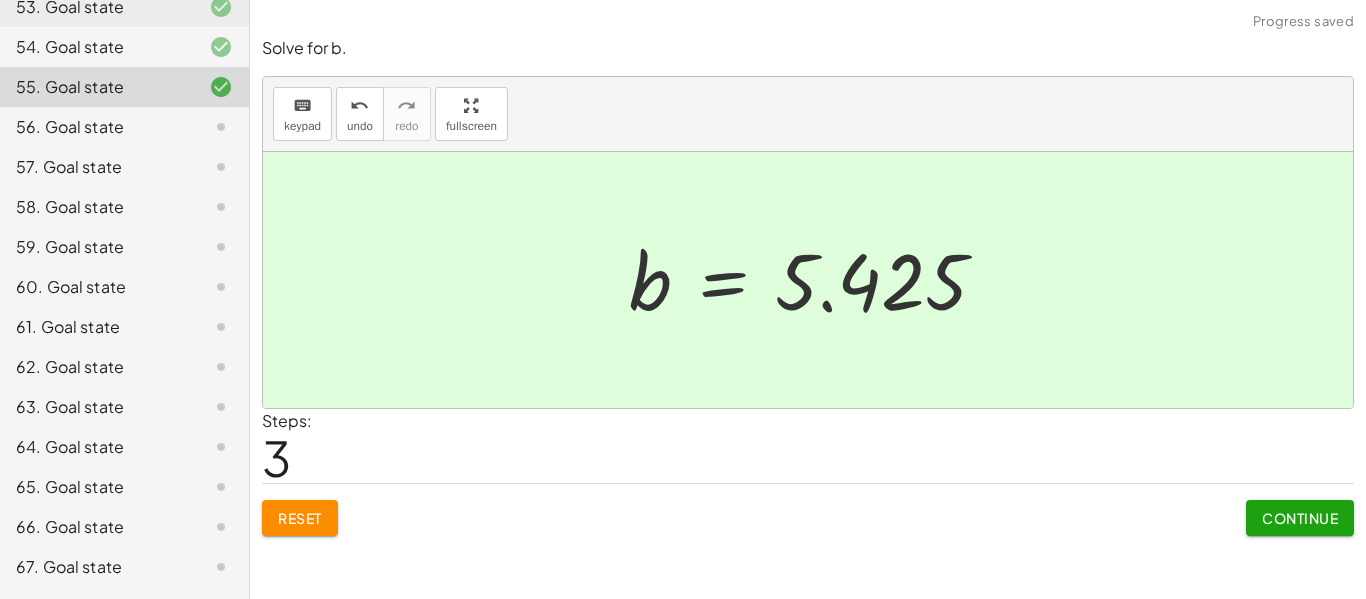 click on "Continue" 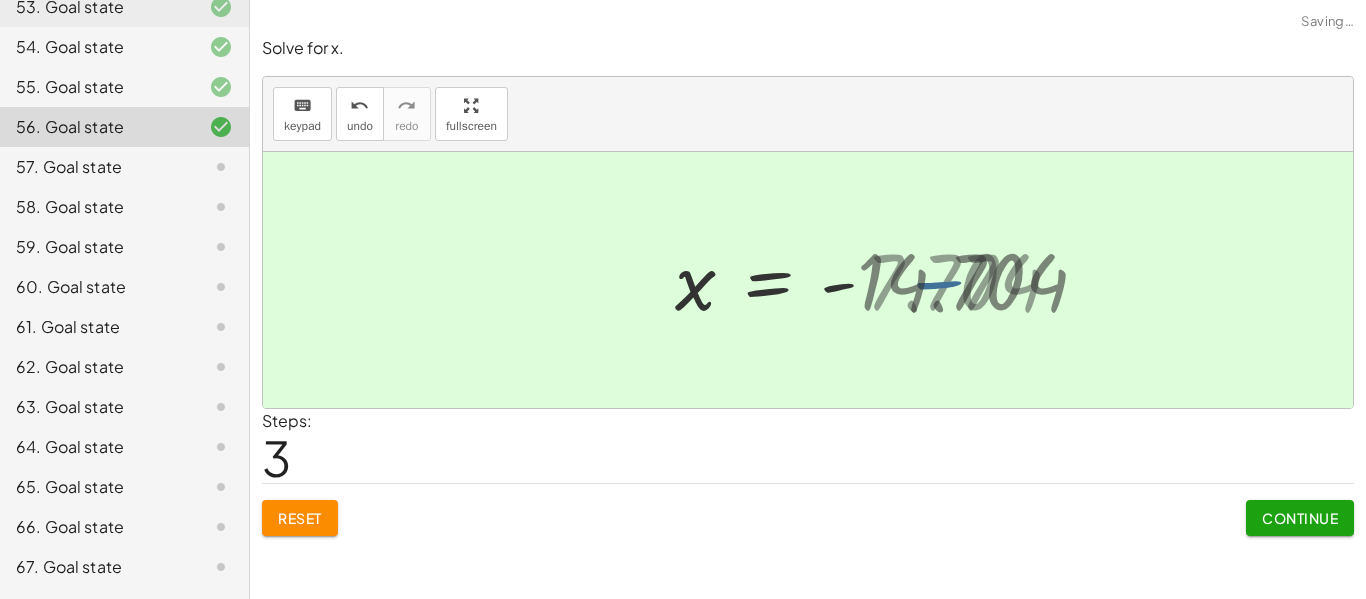 click on "Continue" 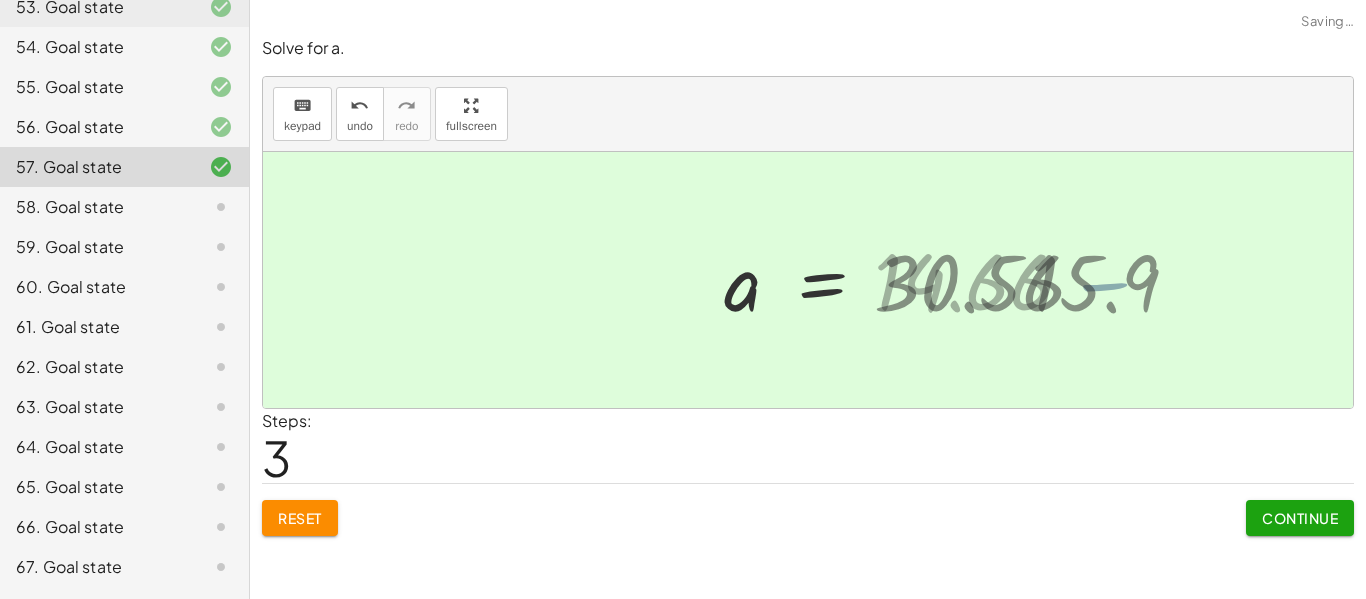 click on "Continue" 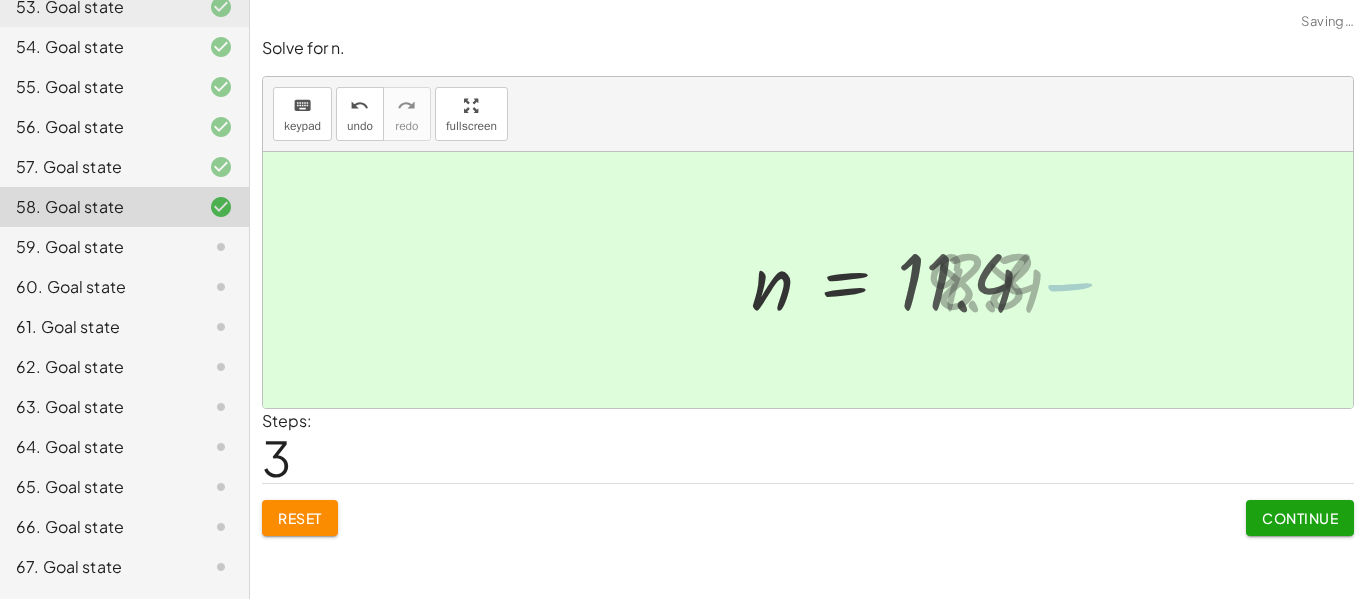 click on "Continue" 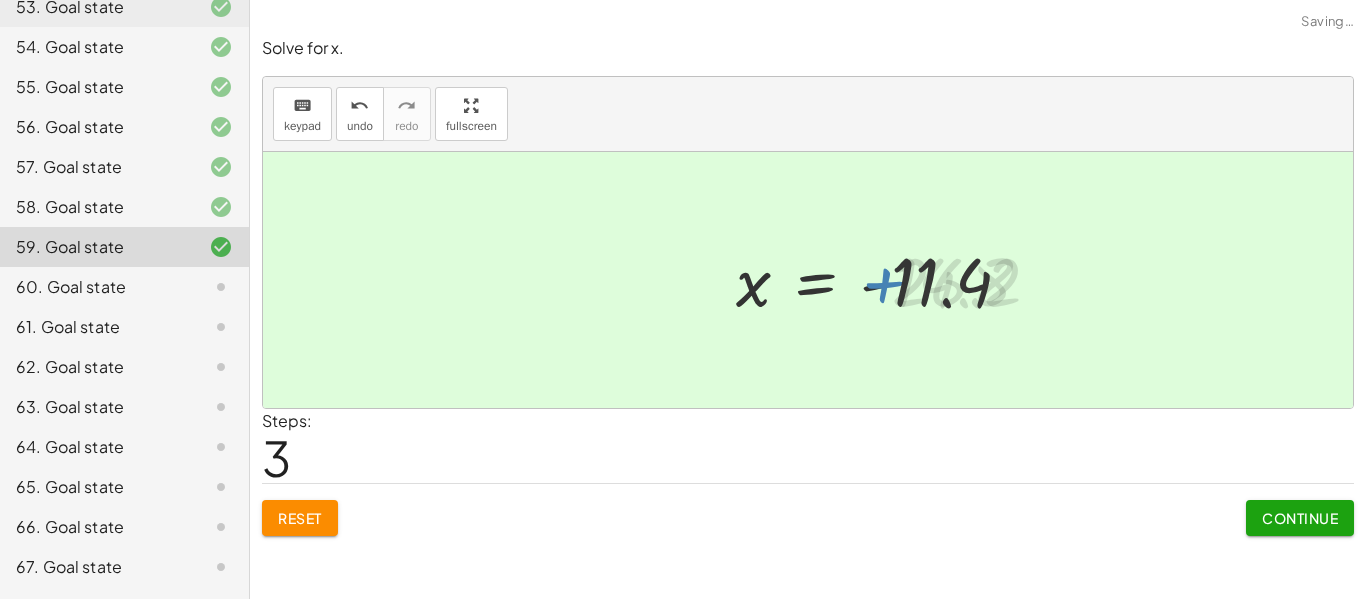 click on "Continue" 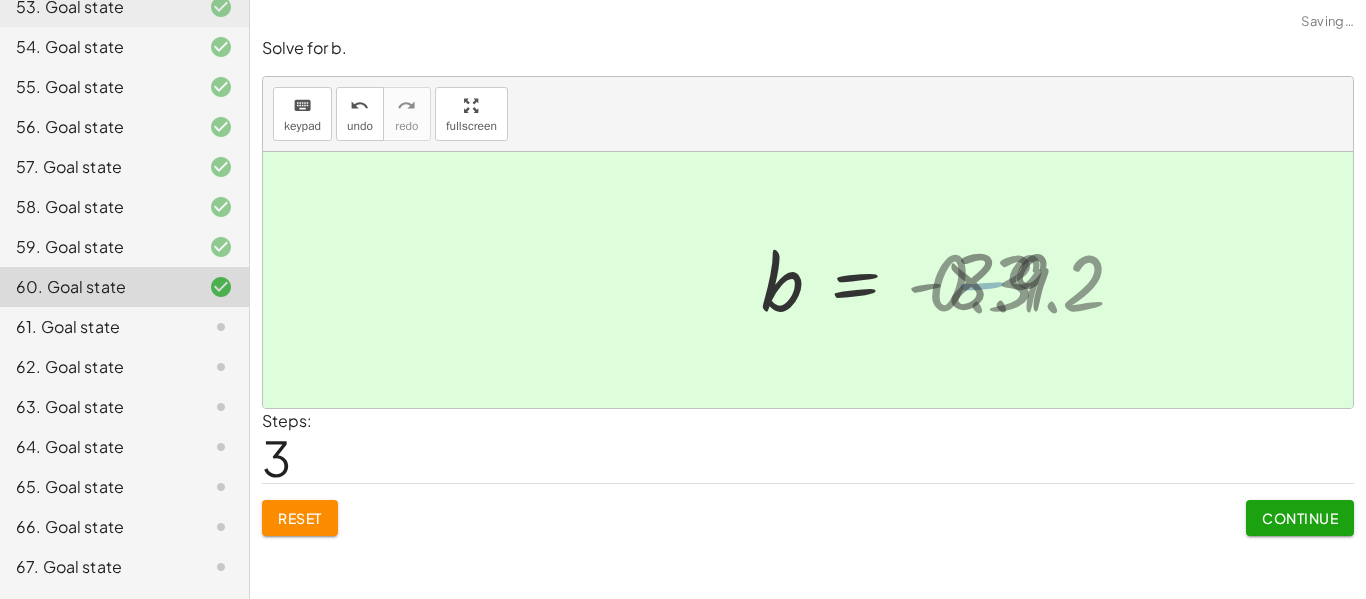click on "Continue" at bounding box center (1300, 518) 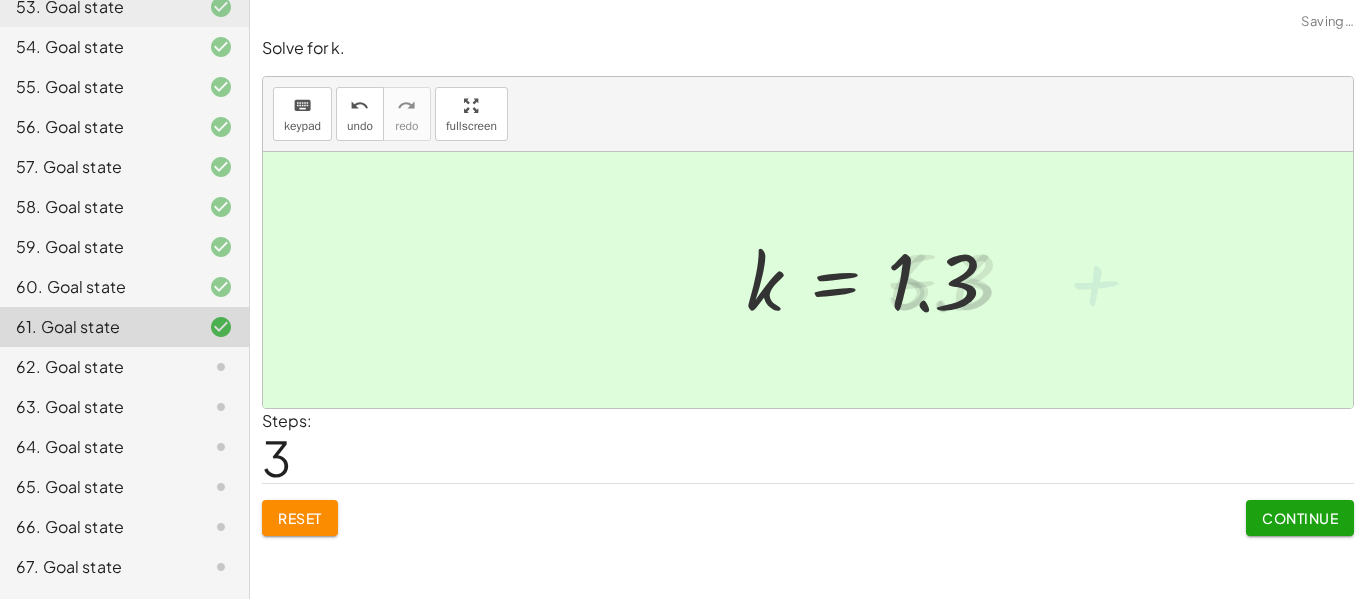 click on "Continue" 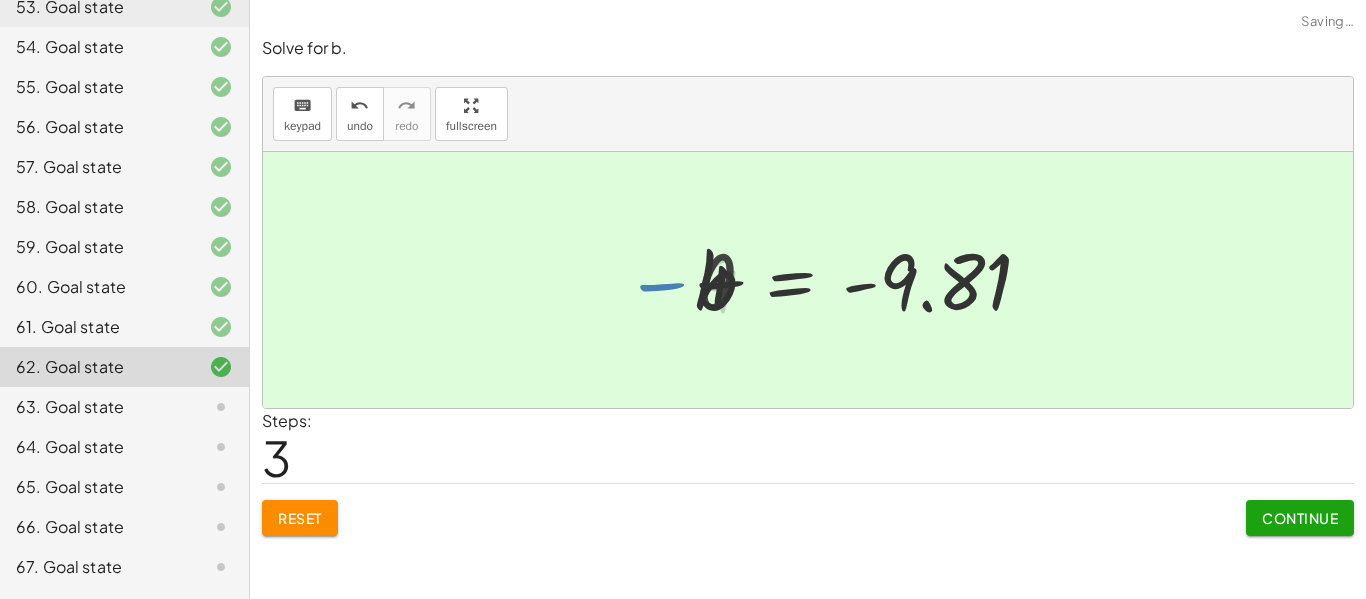 click on "Continue" 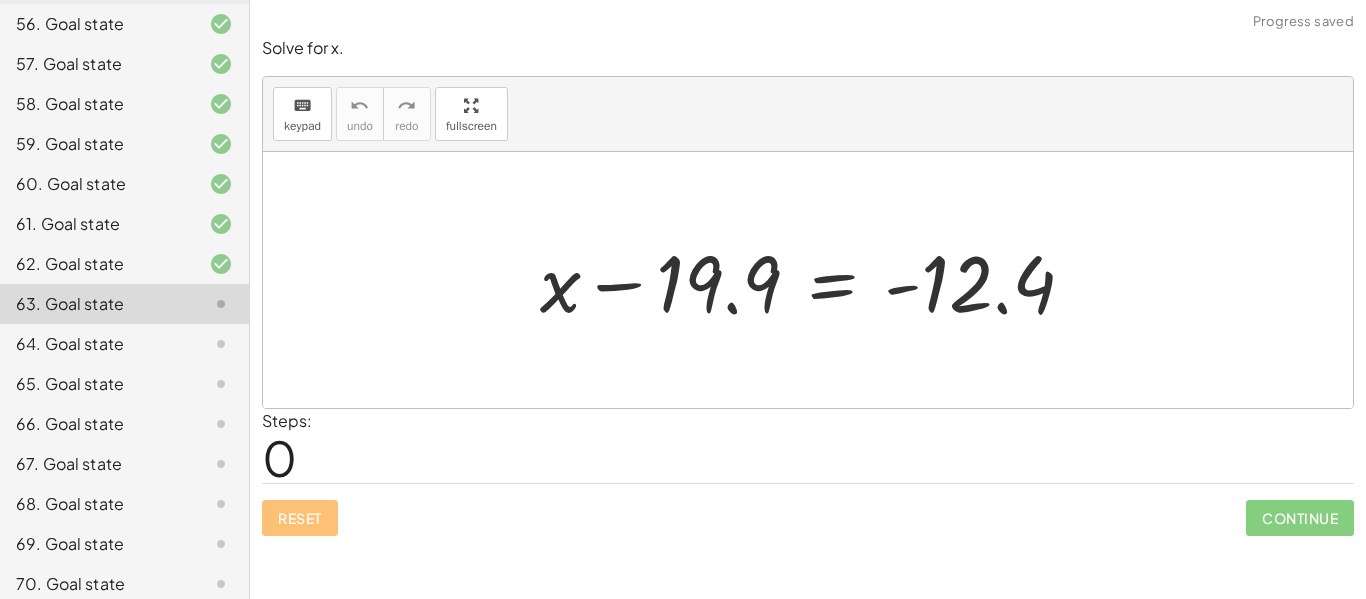scroll, scrollTop: 2419, scrollLeft: 0, axis: vertical 